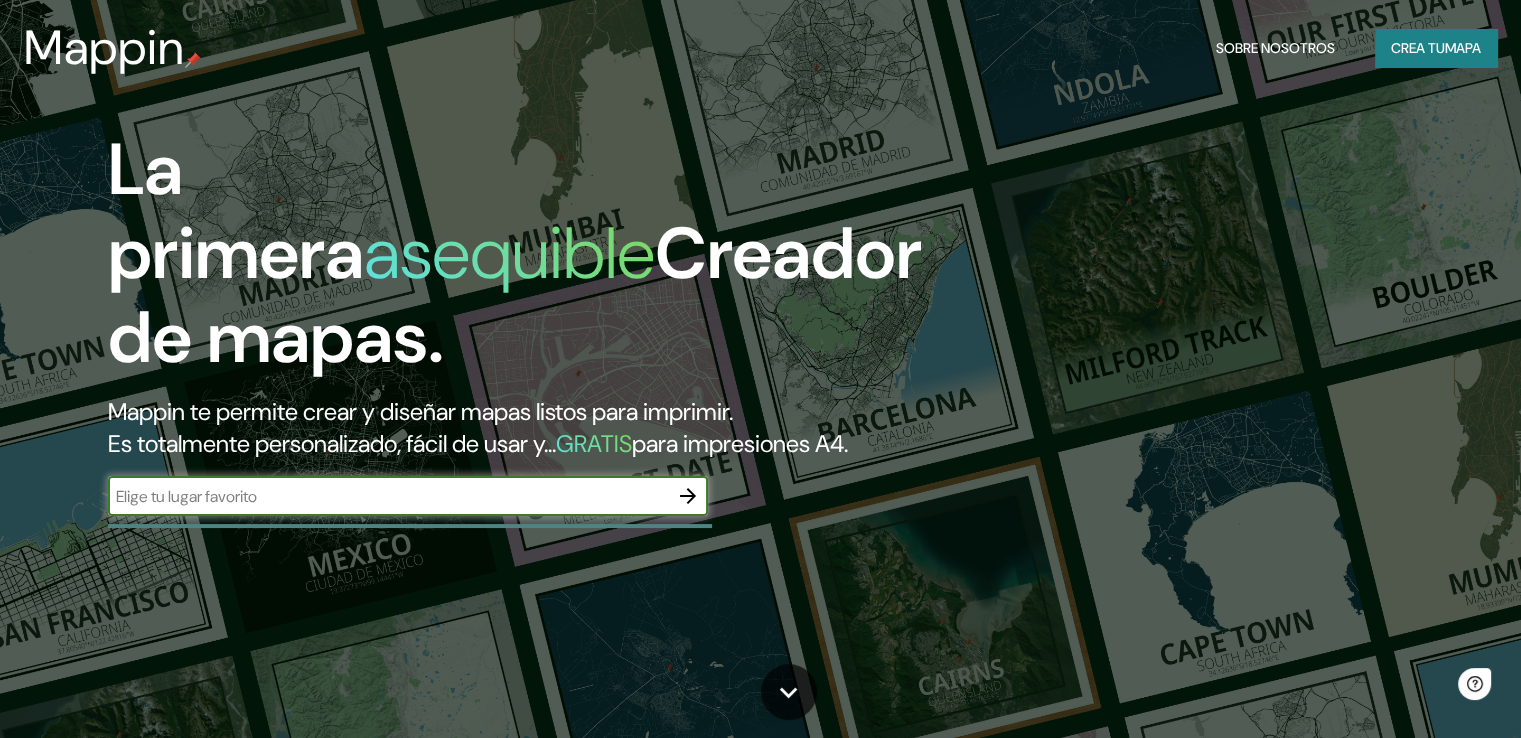 scroll, scrollTop: 0, scrollLeft: 0, axis: both 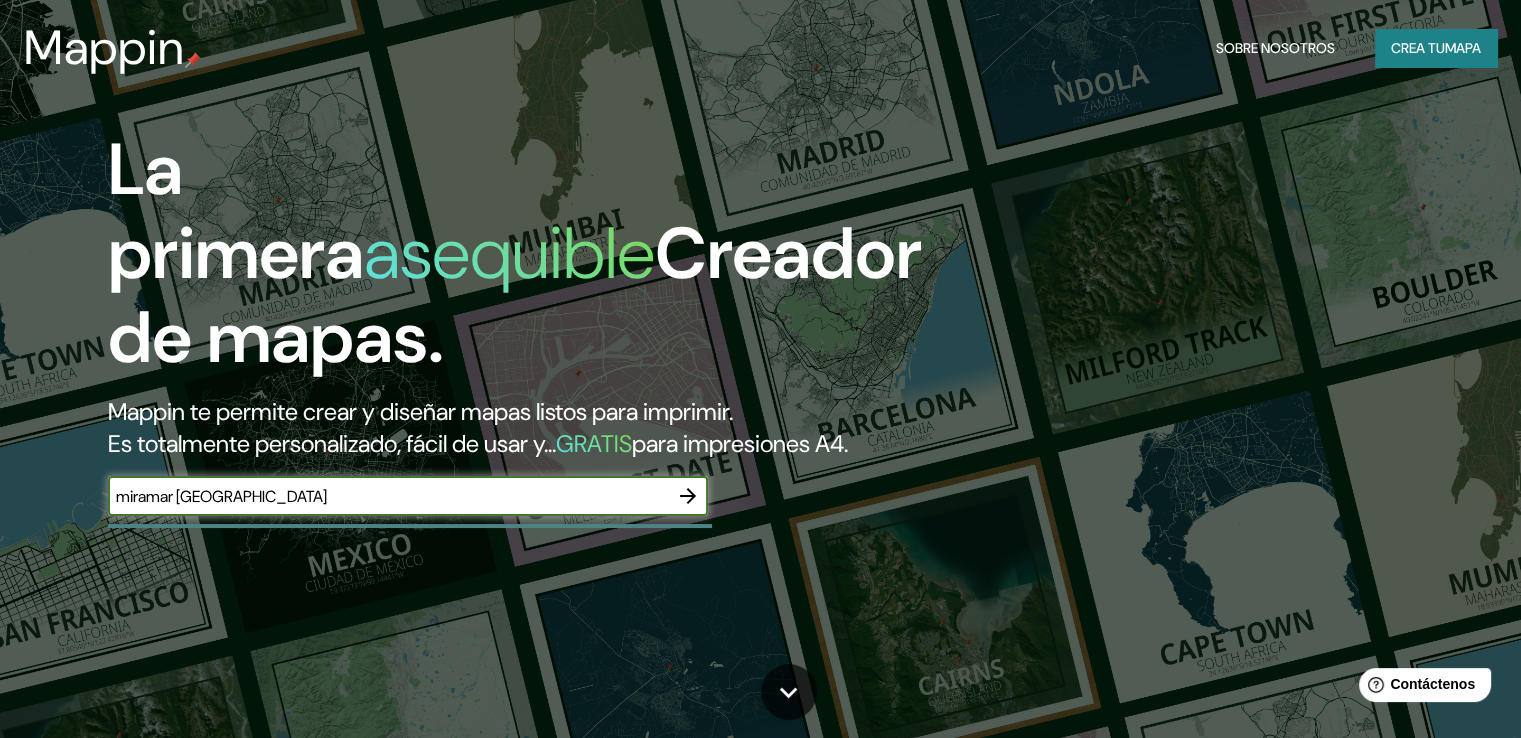 type on "miramar [GEOGRAPHIC_DATA]" 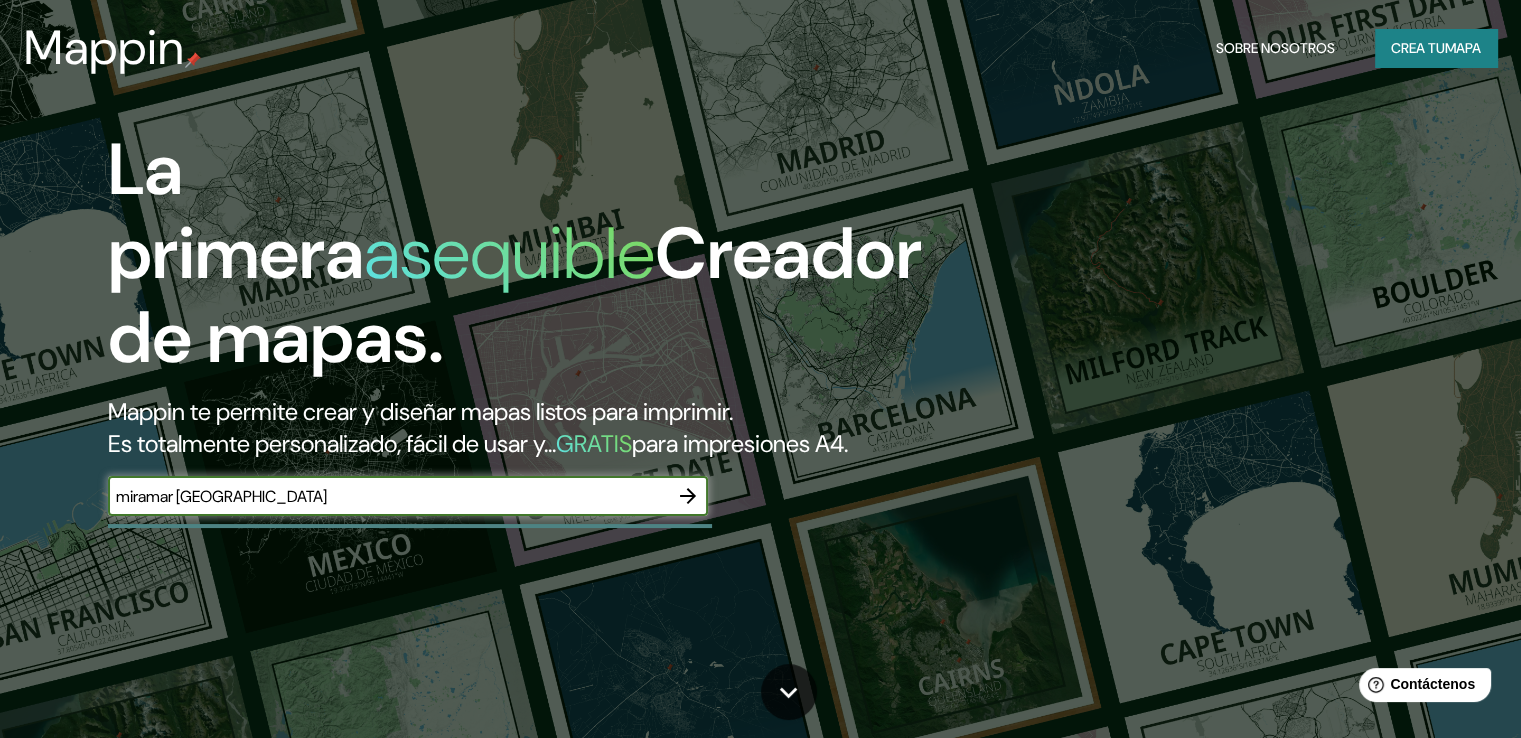 click 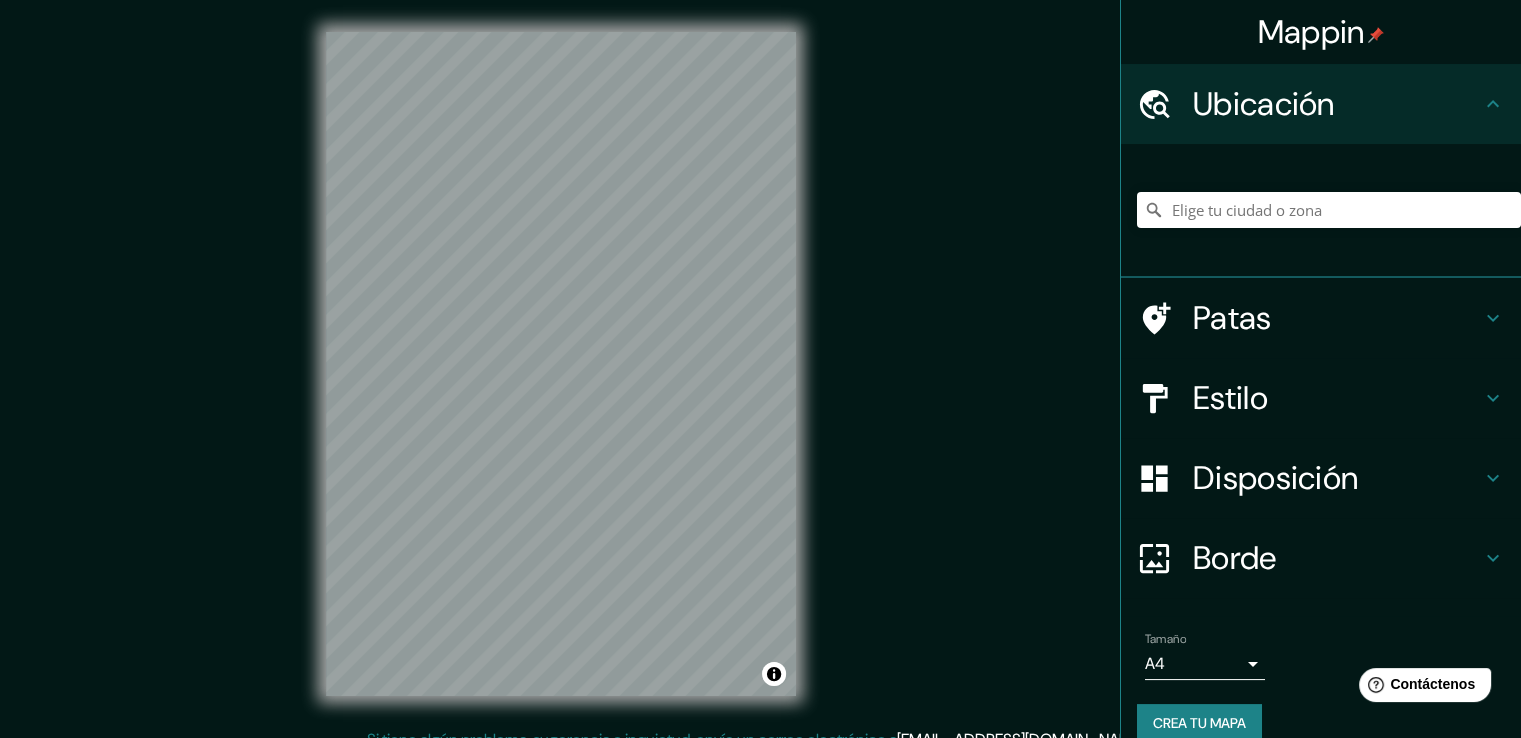 click on "Estilo" at bounding box center (1337, 398) 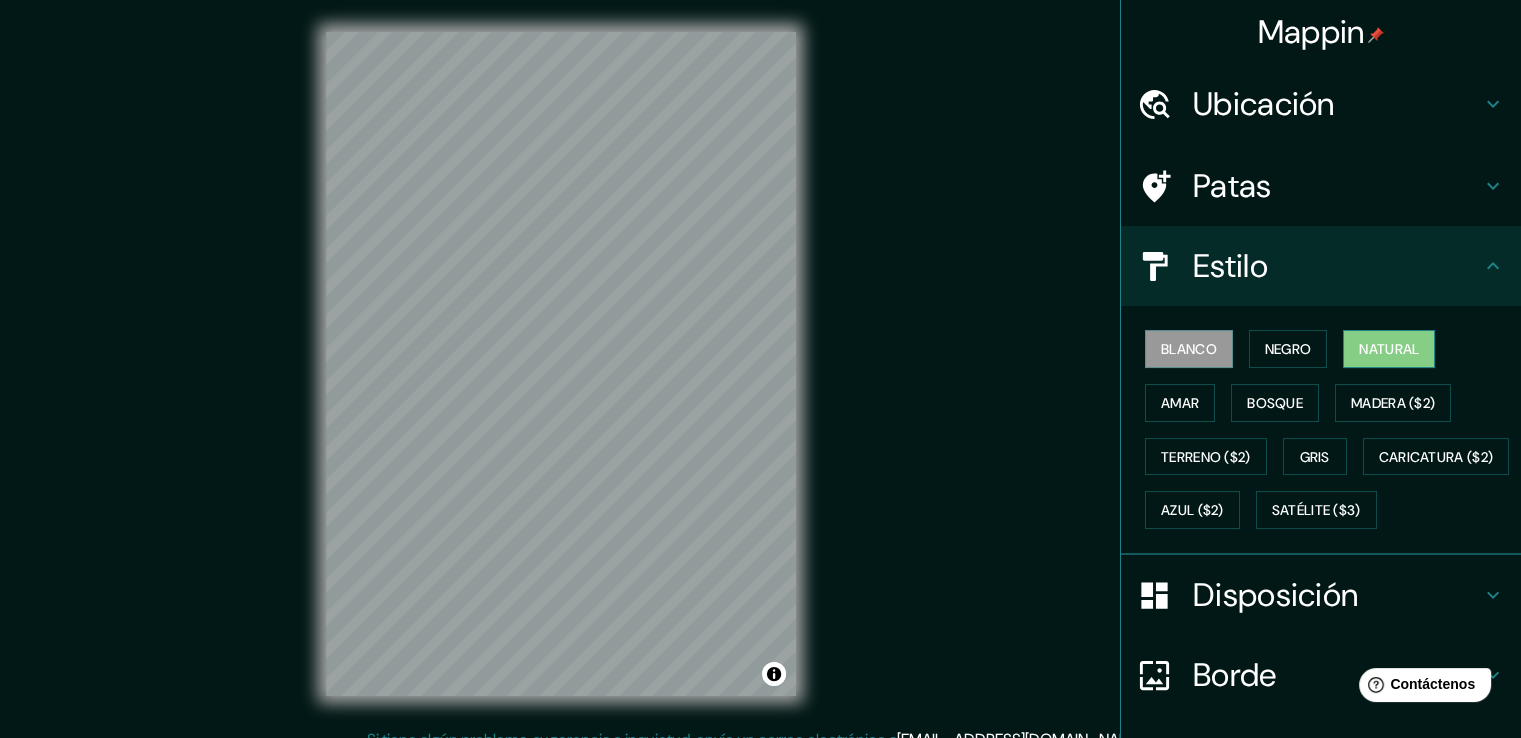 click on "Natural" at bounding box center (1389, 349) 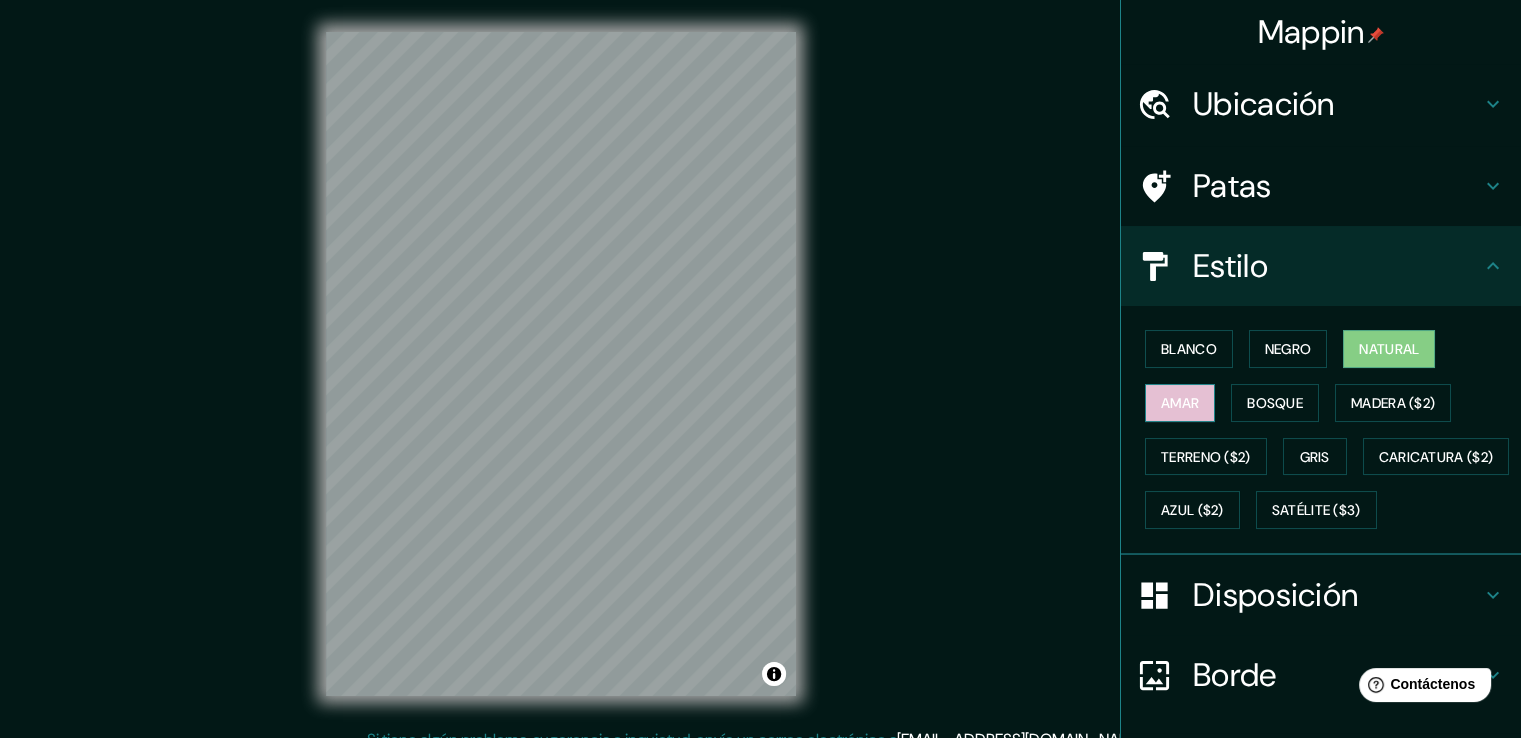 click on "Amar" at bounding box center [1180, 403] 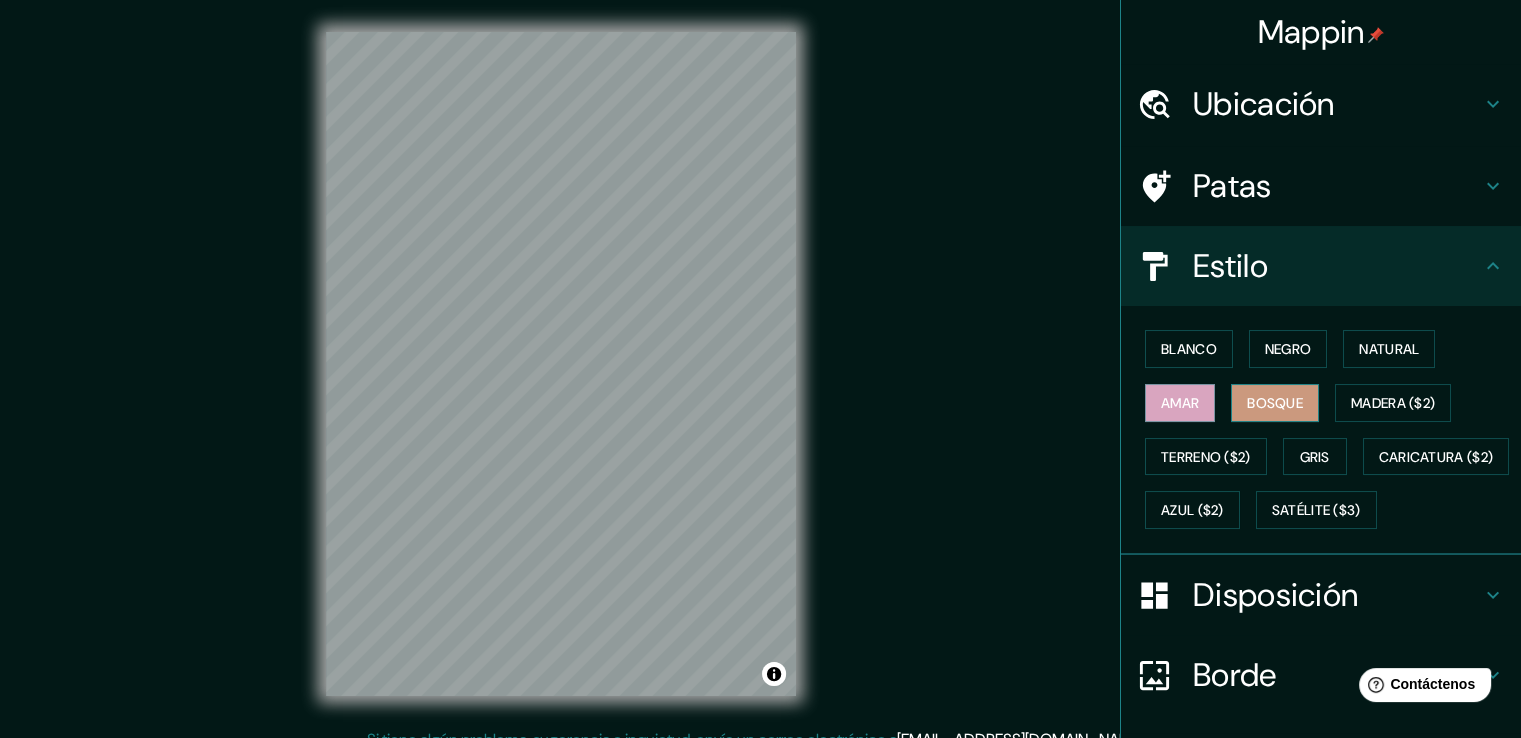 click on "Bosque" at bounding box center (1275, 403) 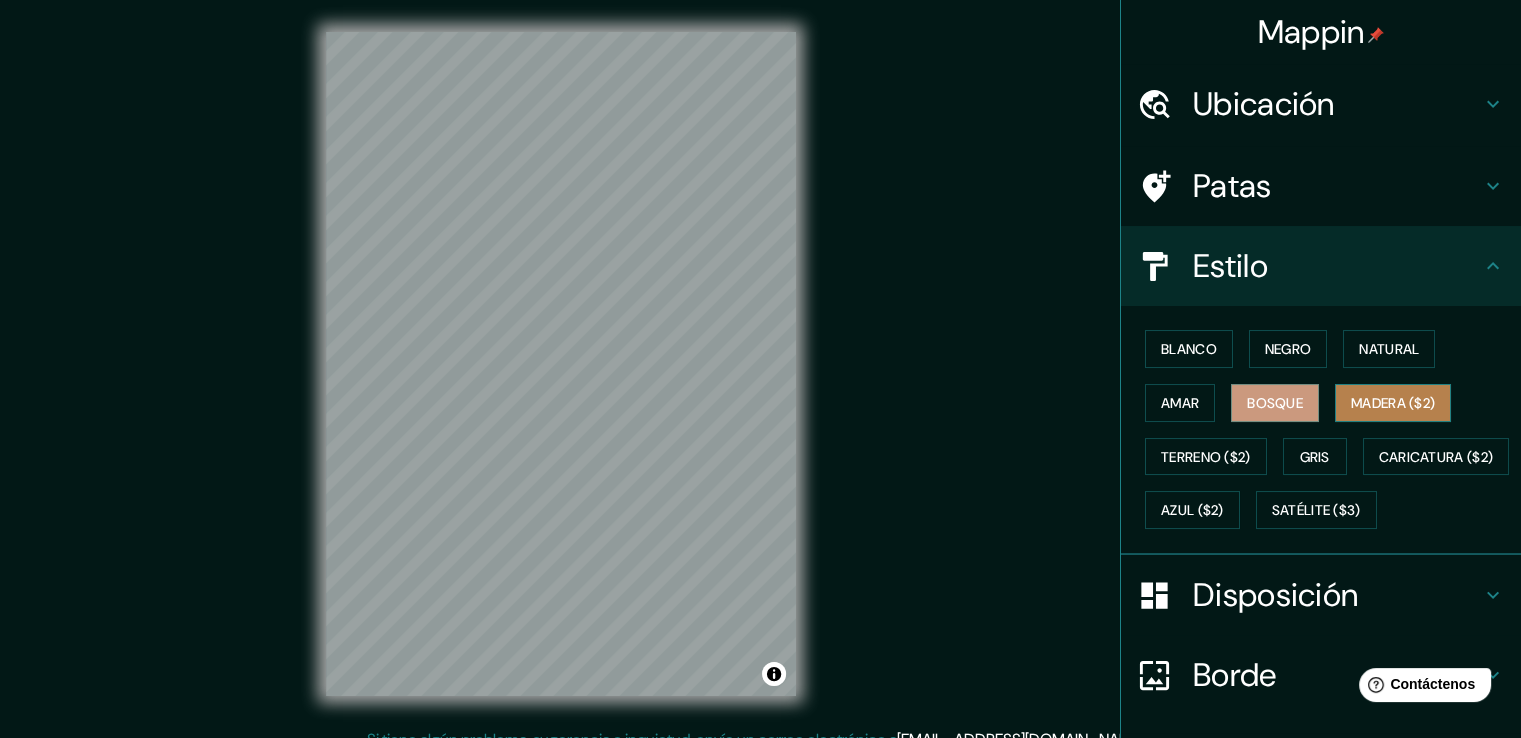 click on "Madera ($2)" at bounding box center [1393, 403] 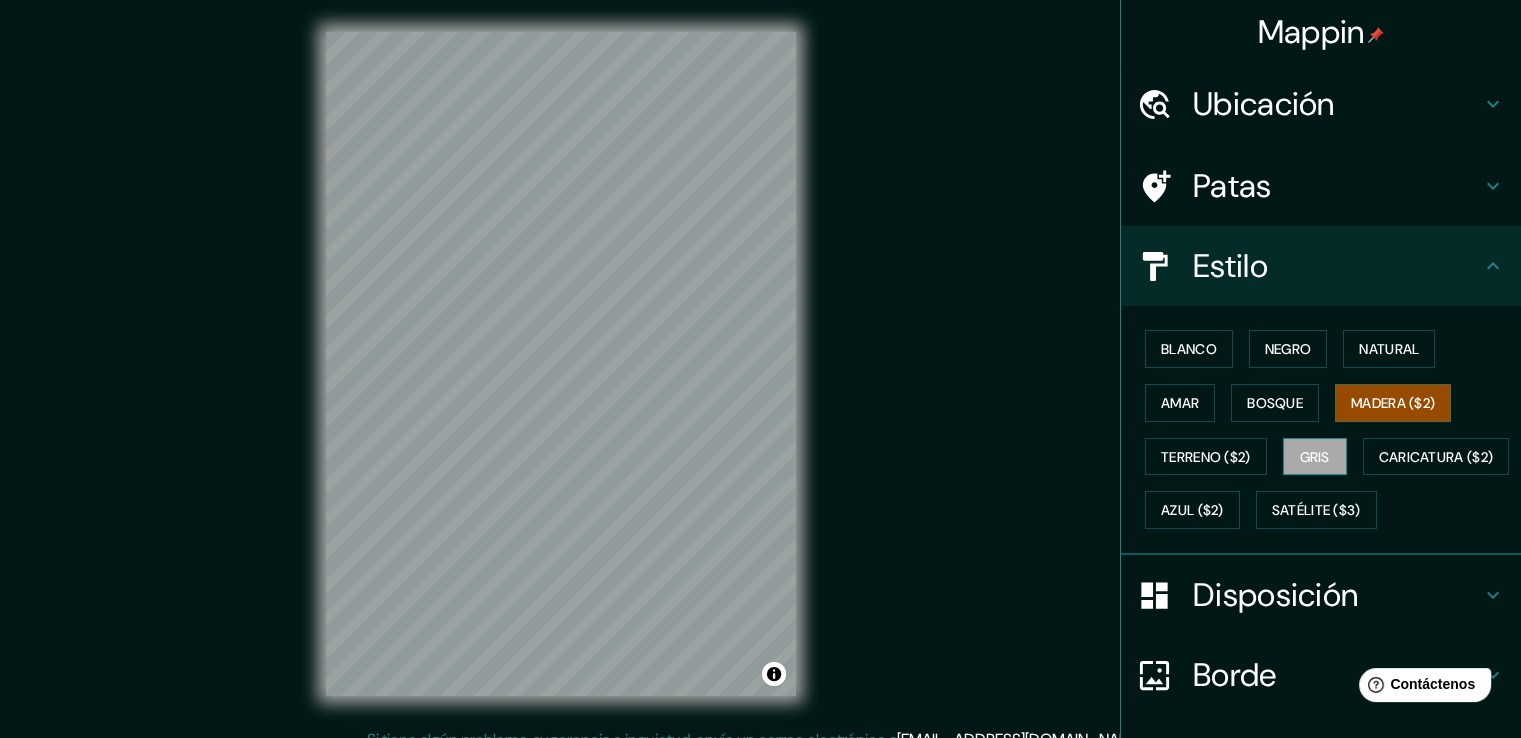click on "Gris" at bounding box center (1315, 457) 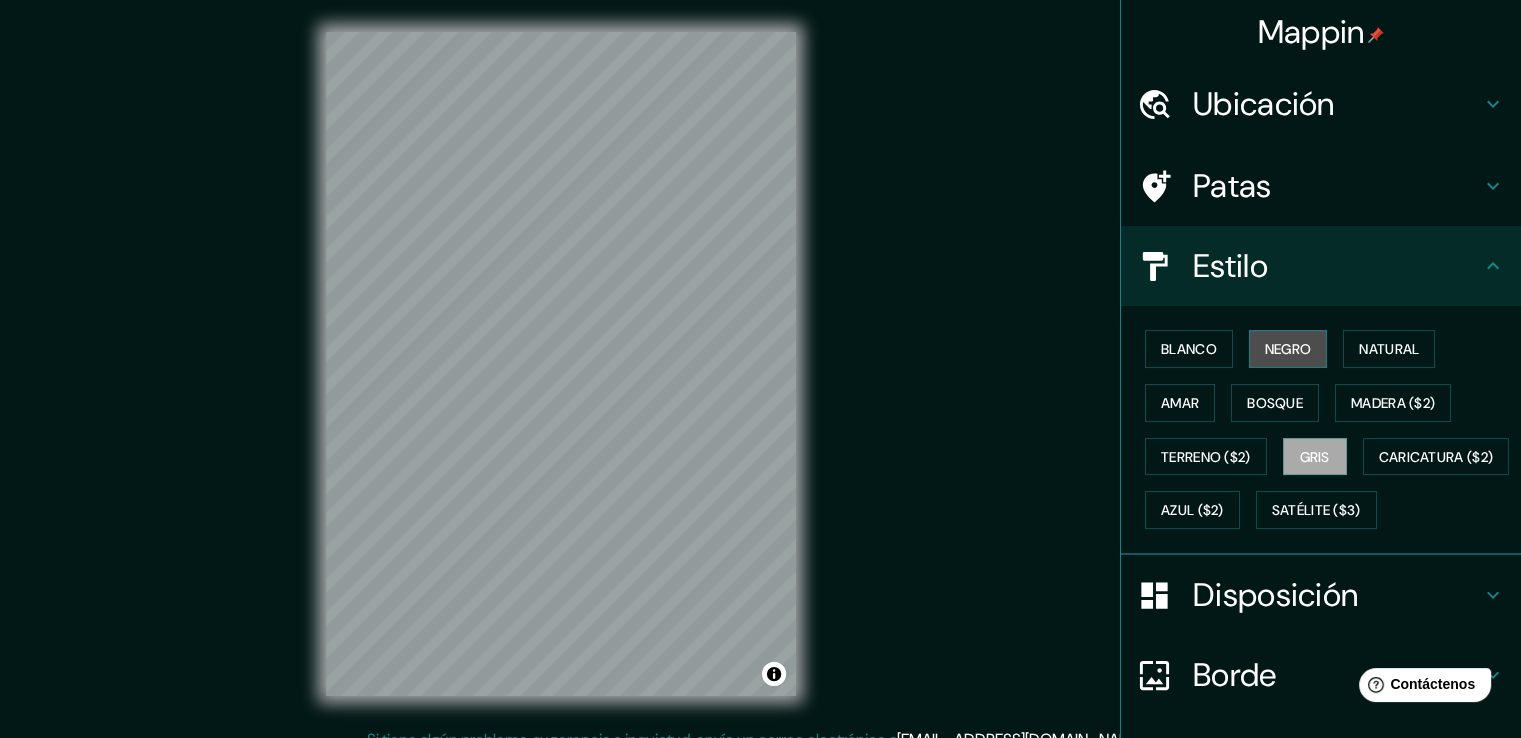 click on "Negro" at bounding box center [1288, 349] 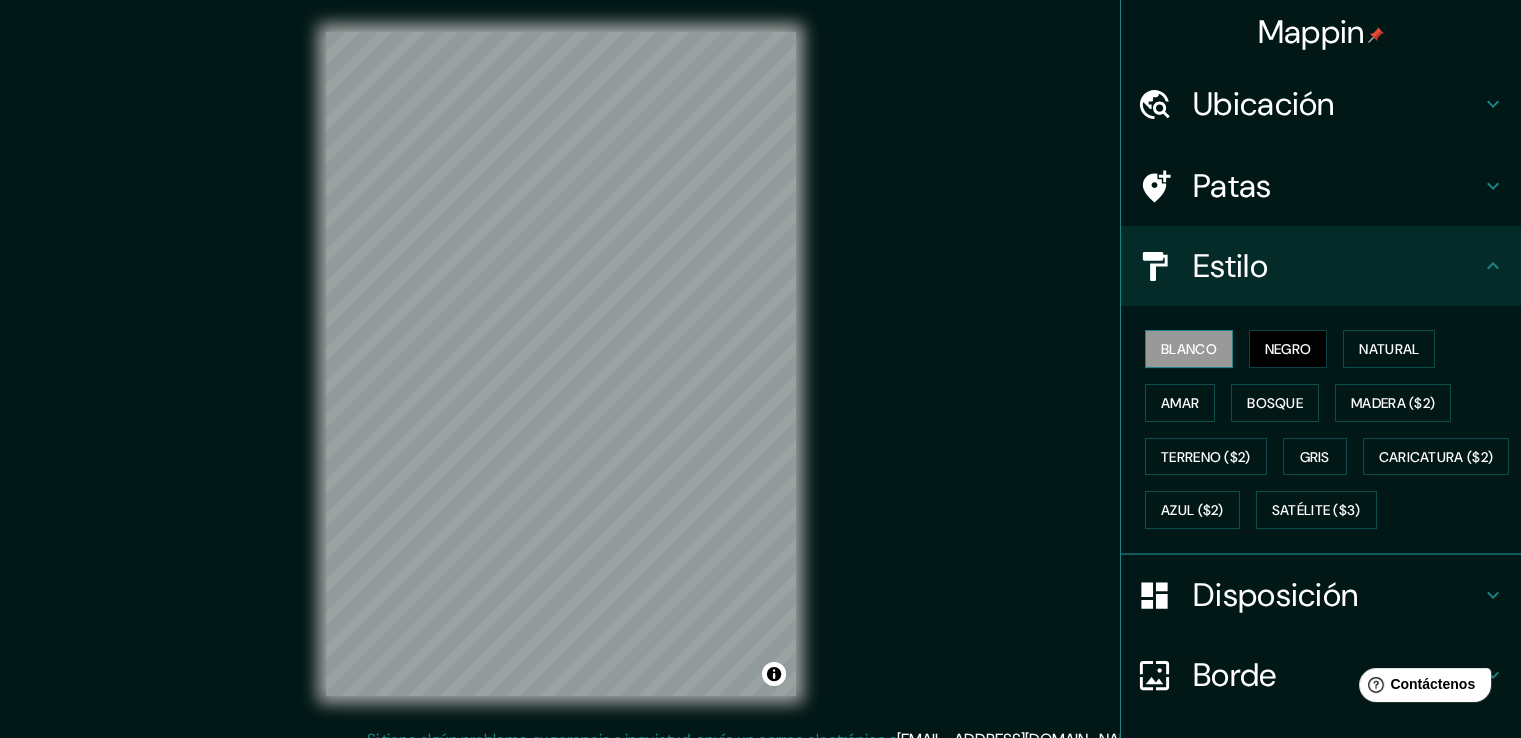 click on "Blanco" at bounding box center [1189, 349] 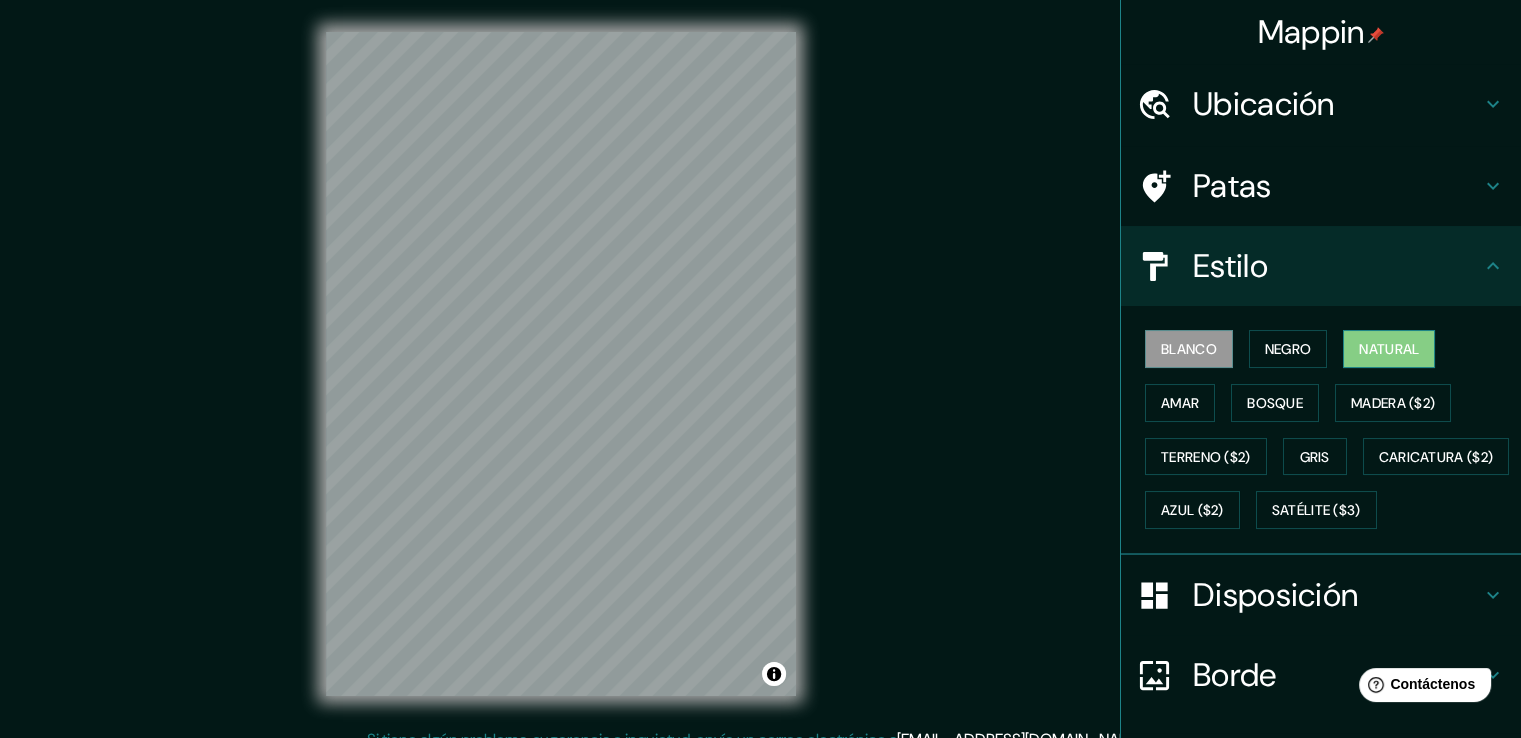 click on "Natural" at bounding box center [1389, 349] 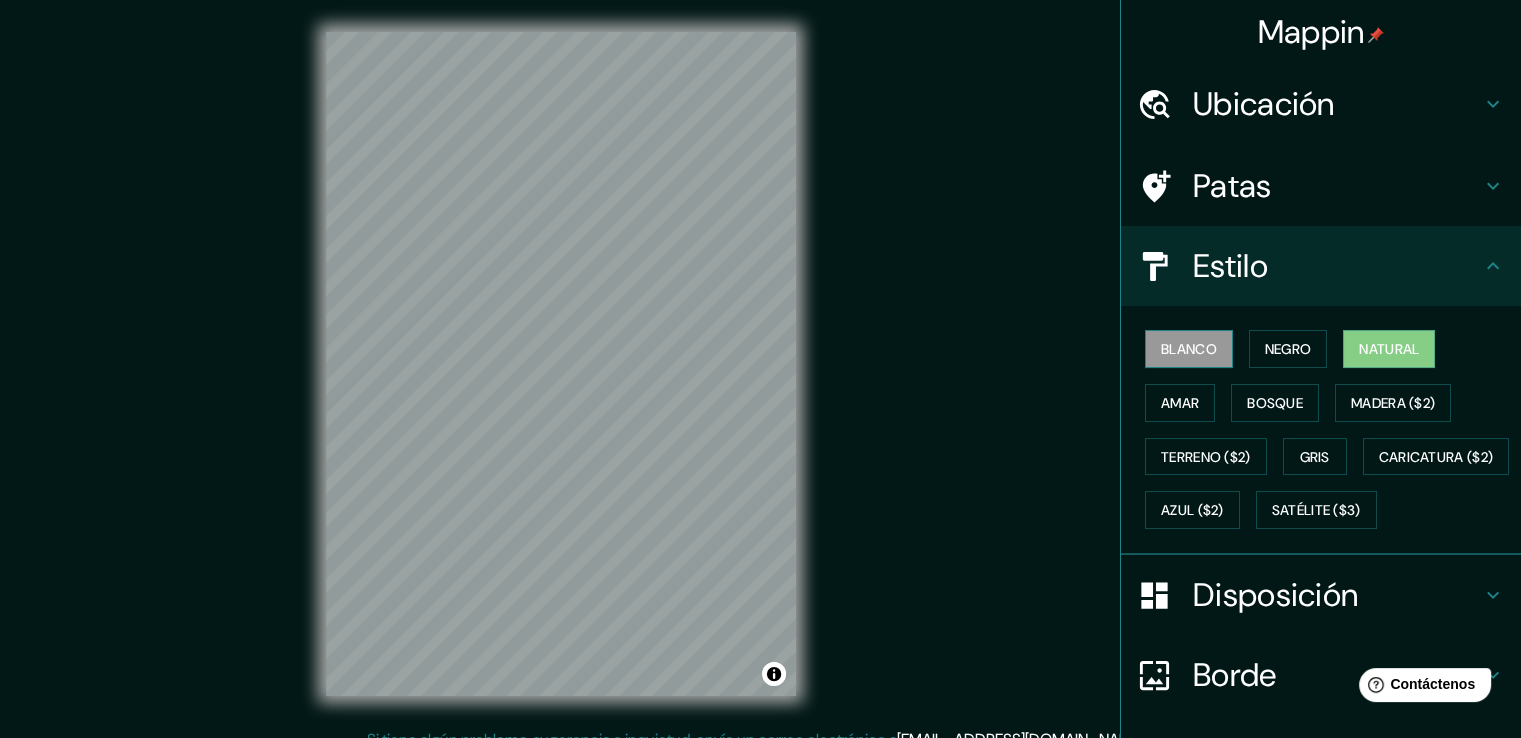 click on "Blanco" at bounding box center (1189, 349) 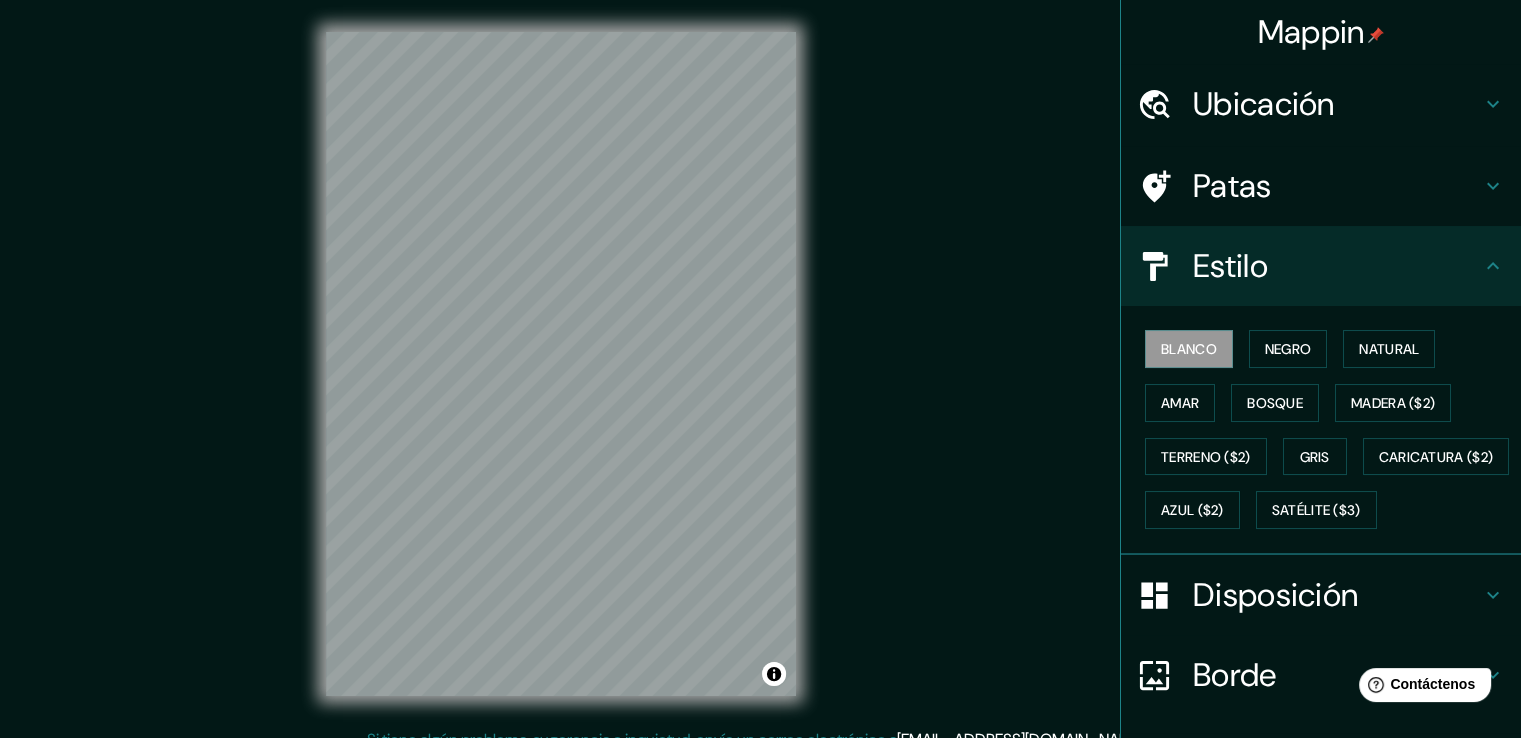 click on "Ubicación" at bounding box center [1337, 104] 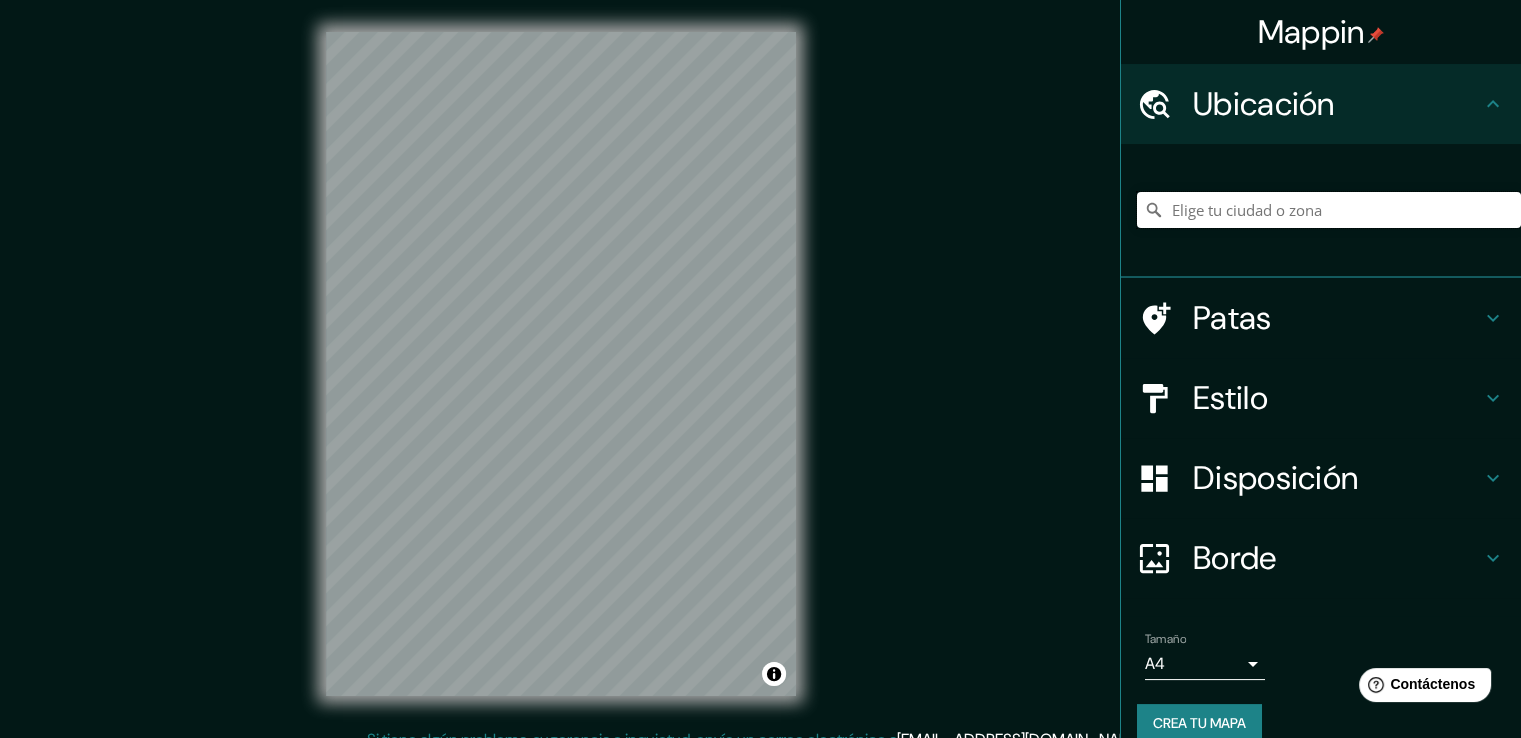 click at bounding box center (1329, 210) 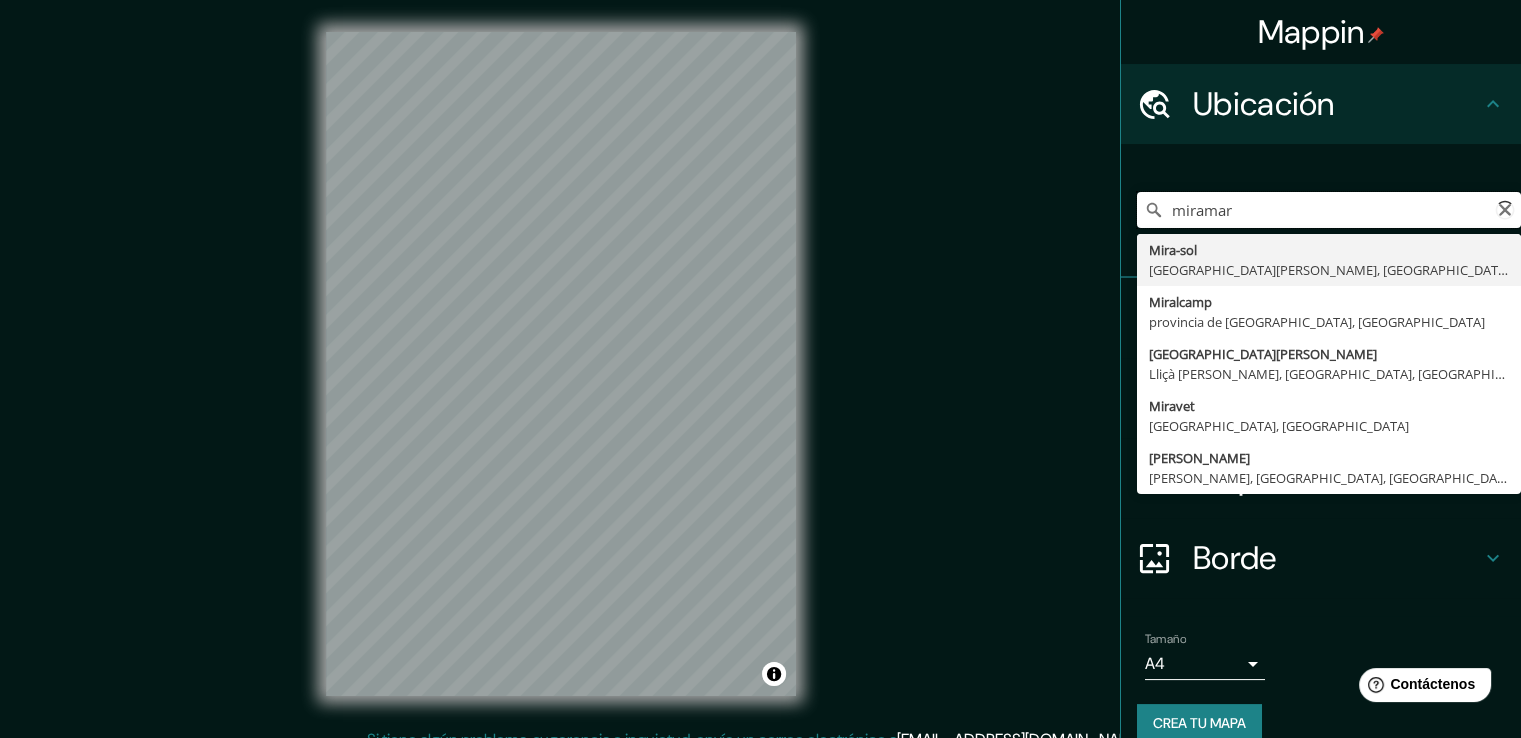 type on "Mira-sol, Sant Cugat del Vallès, provincia de Barcelona, España" 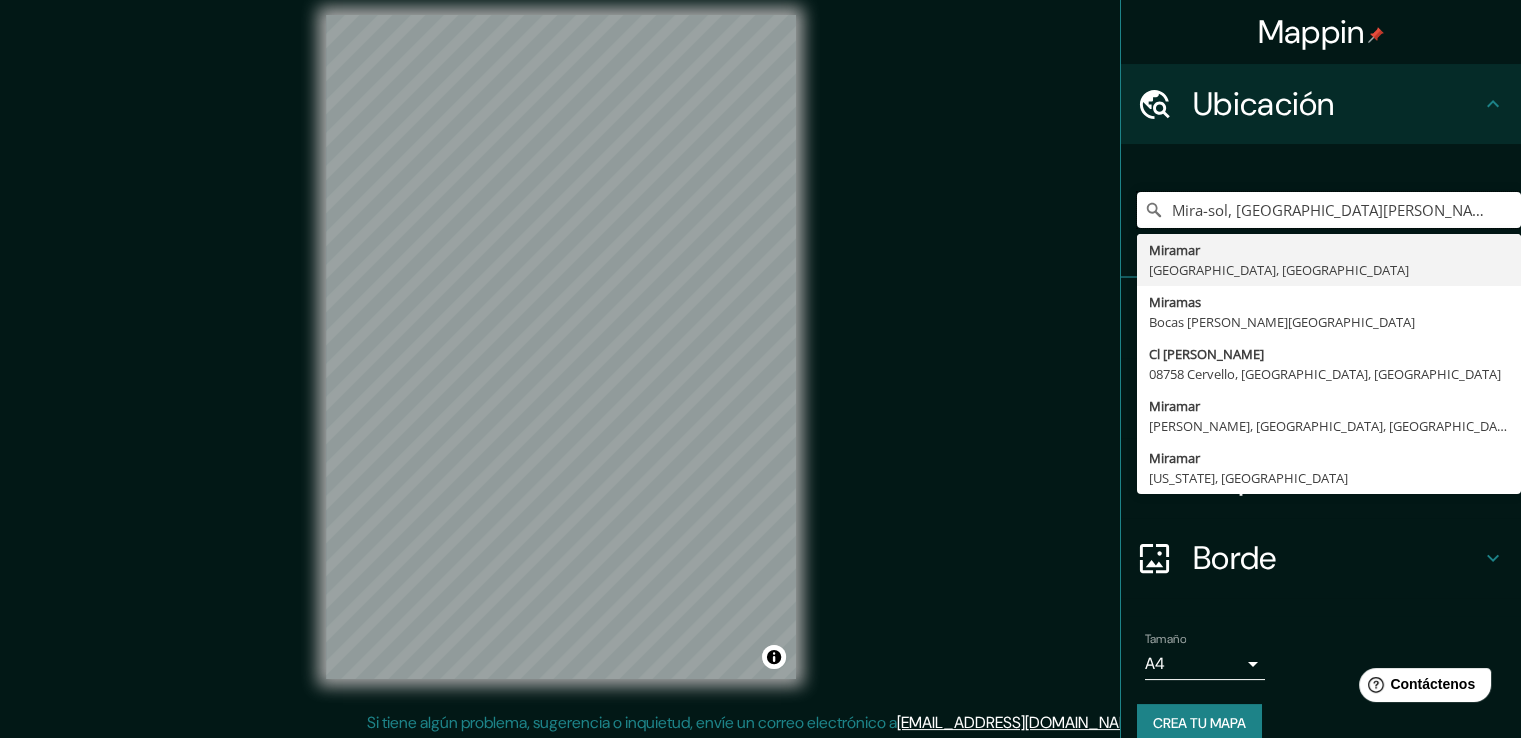 scroll, scrollTop: 22, scrollLeft: 0, axis: vertical 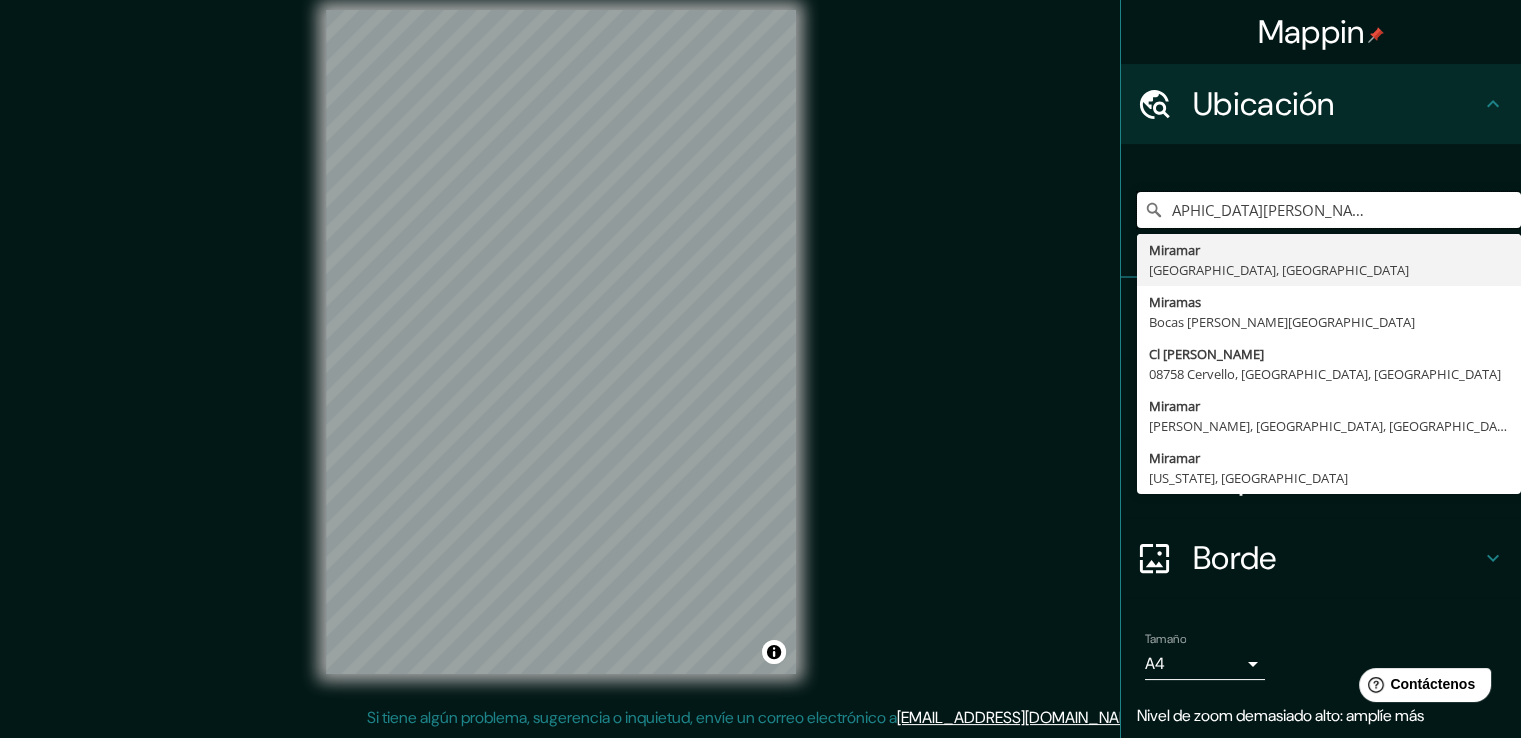 drag, startPoint x: 1156, startPoint y: 204, endPoint x: 1535, endPoint y: 180, distance: 379.75912 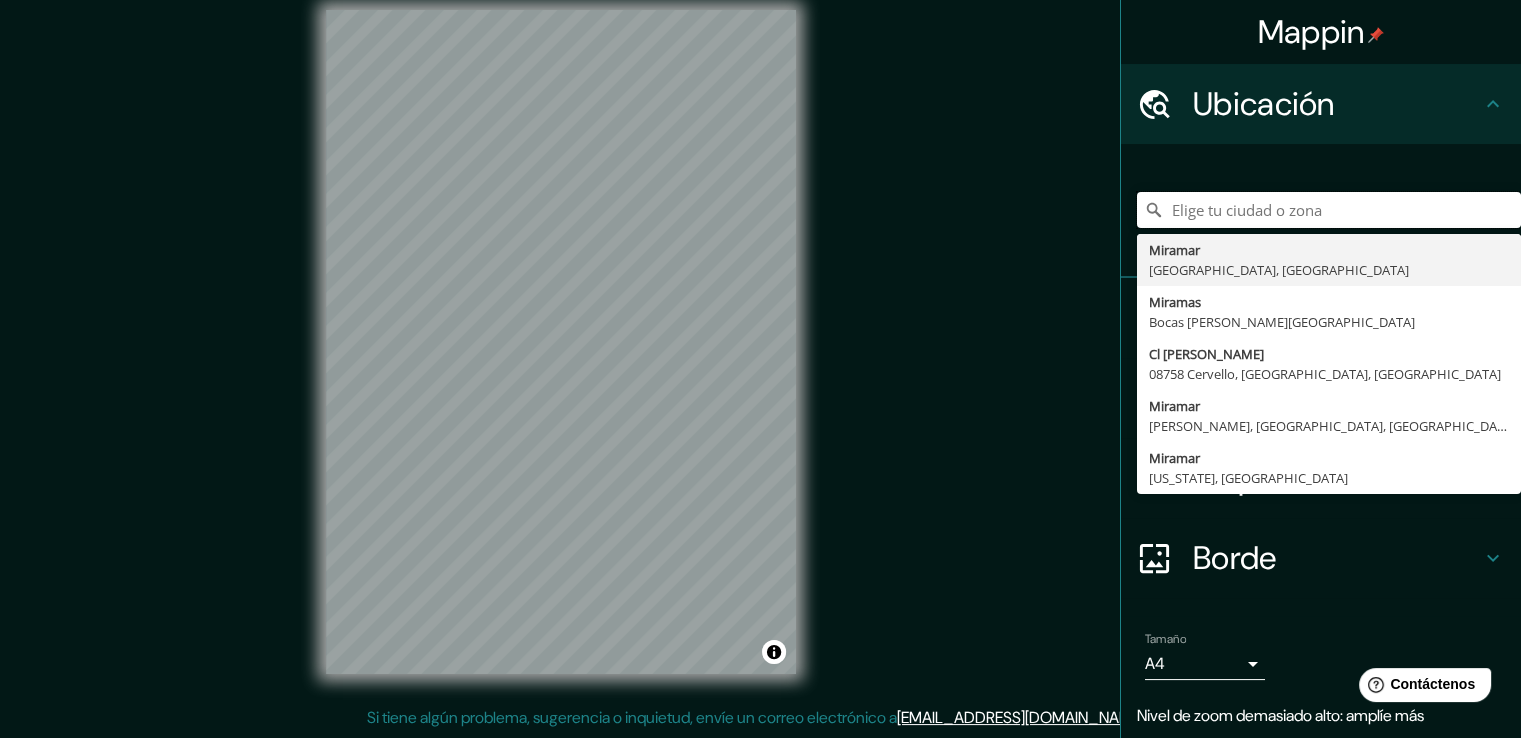scroll, scrollTop: 0, scrollLeft: 0, axis: both 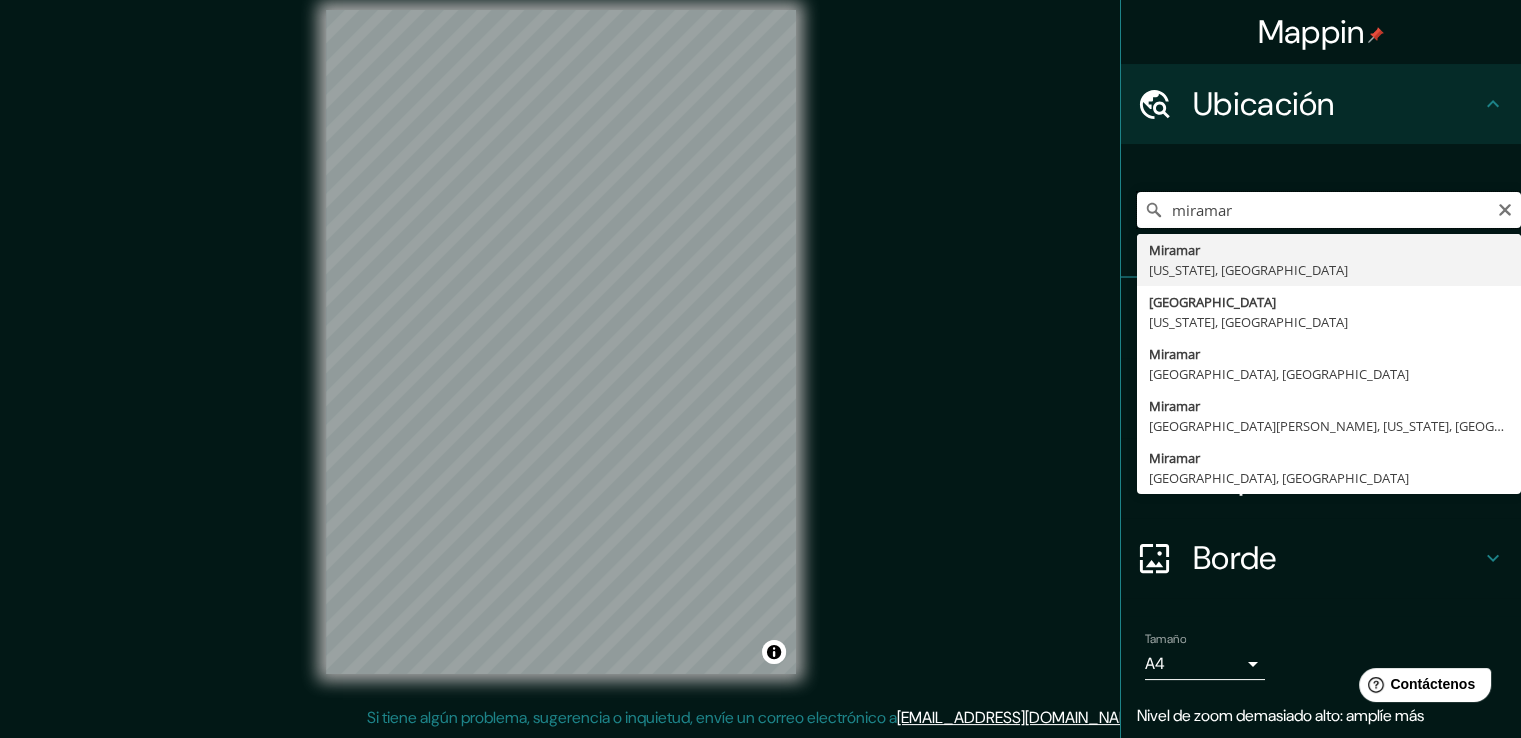 type on "miramar" 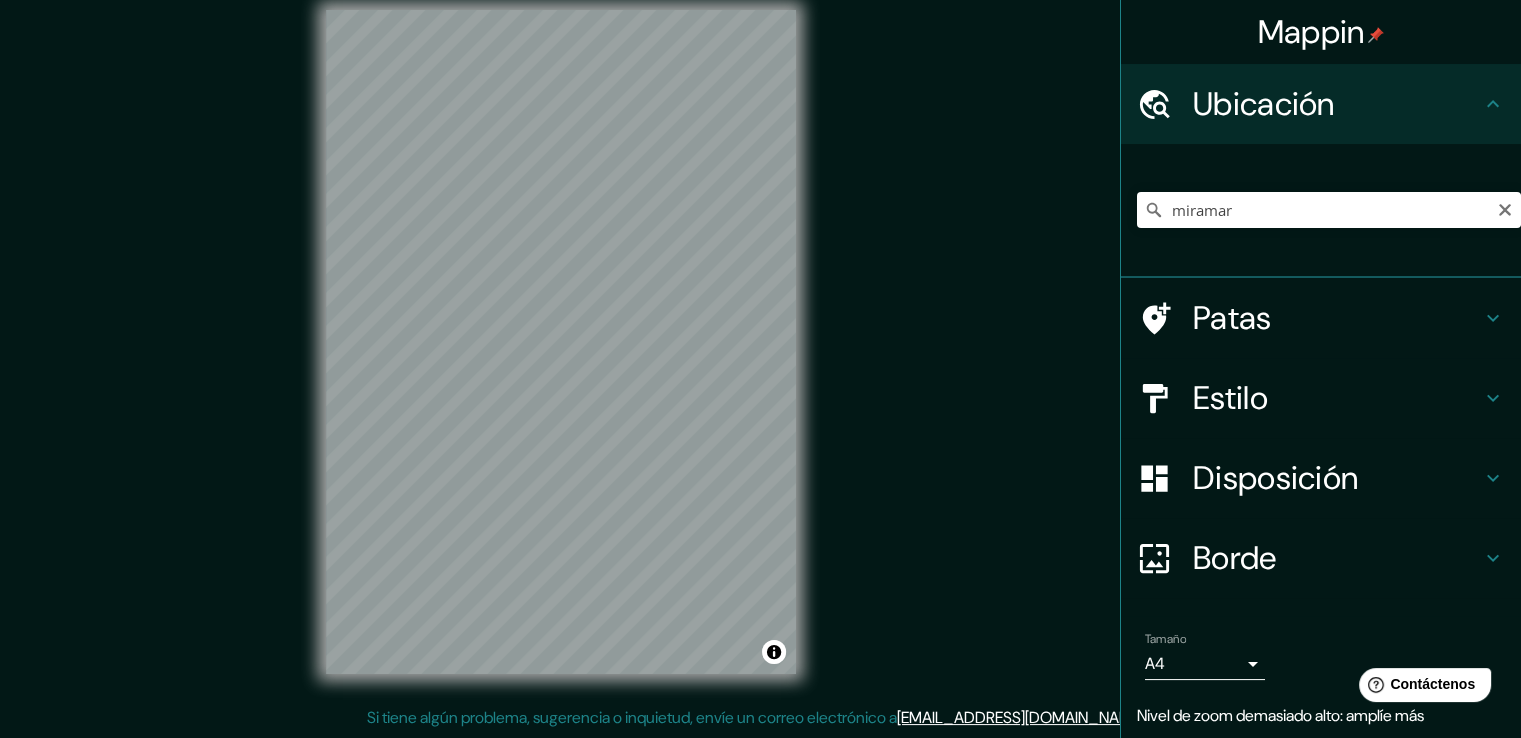 click on "miramar Miramar Florida, Estados Unidos Playa Miramar Florida, Estados Unidos Miramar Provincia de Buenos Aires, Argentina Miramar San Diego, California, Estados Unidos Miramar Tamaulipas, México" at bounding box center (1321, 211) 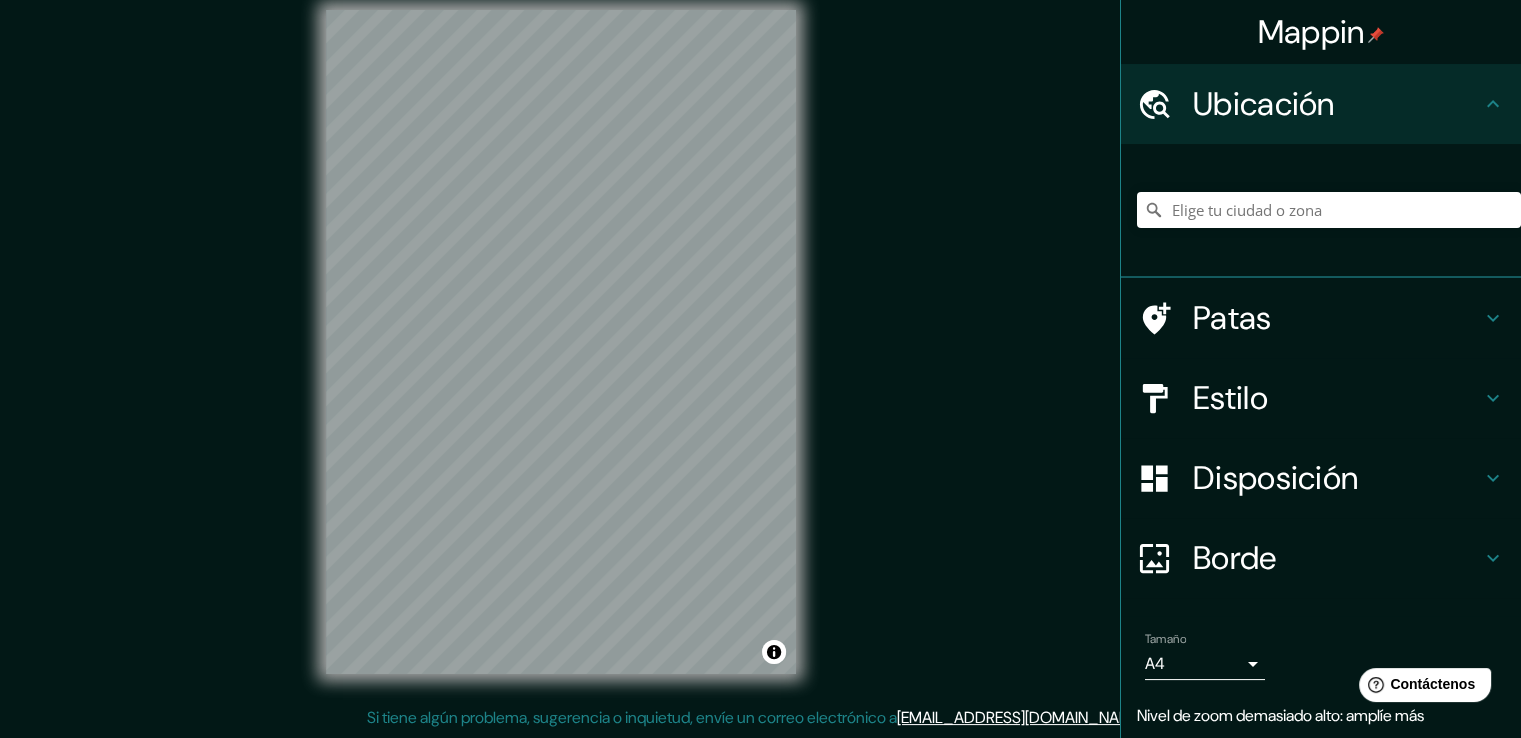 click on "Estilo" at bounding box center (1337, 398) 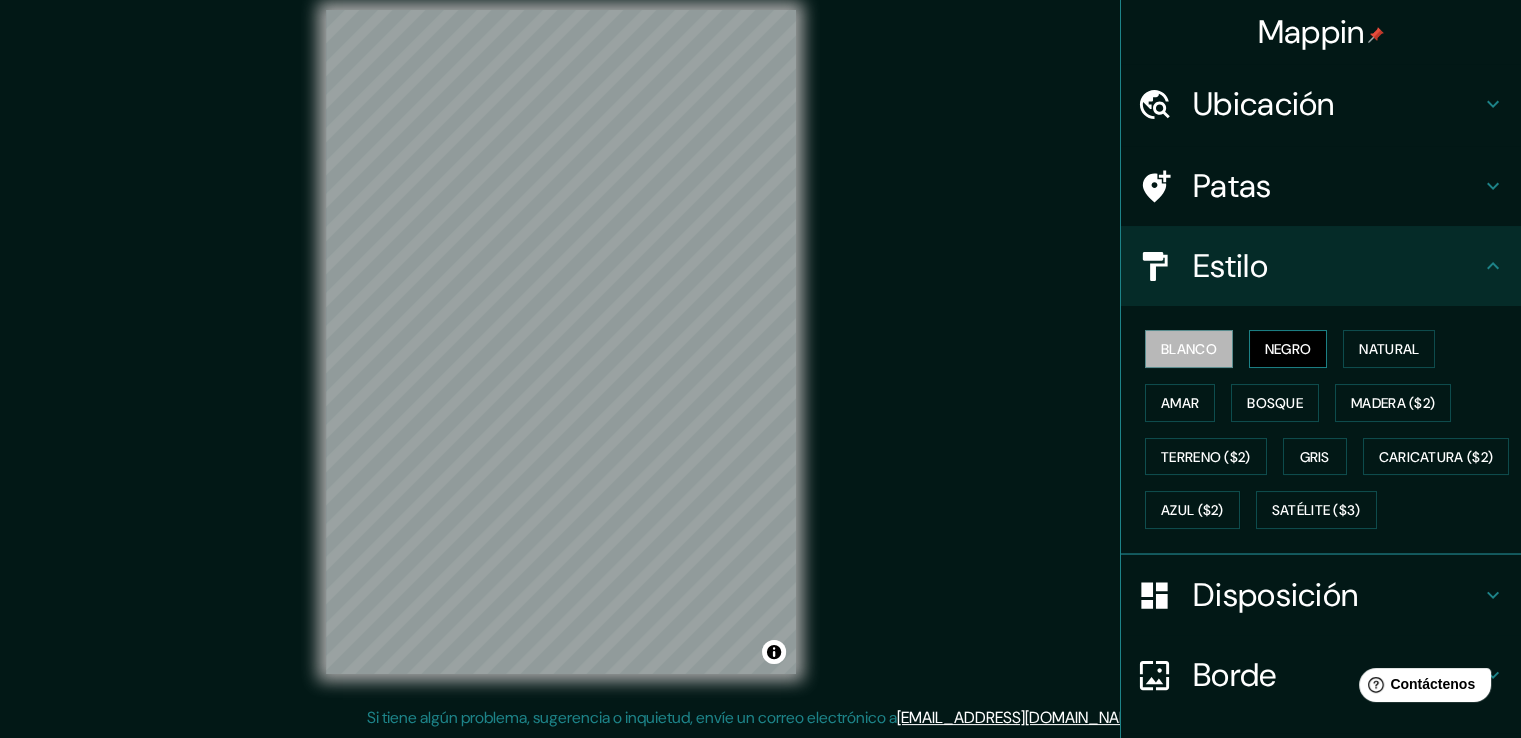 drag, startPoint x: 1212, startPoint y: 339, endPoint x: 1242, endPoint y: 342, distance: 30.149628 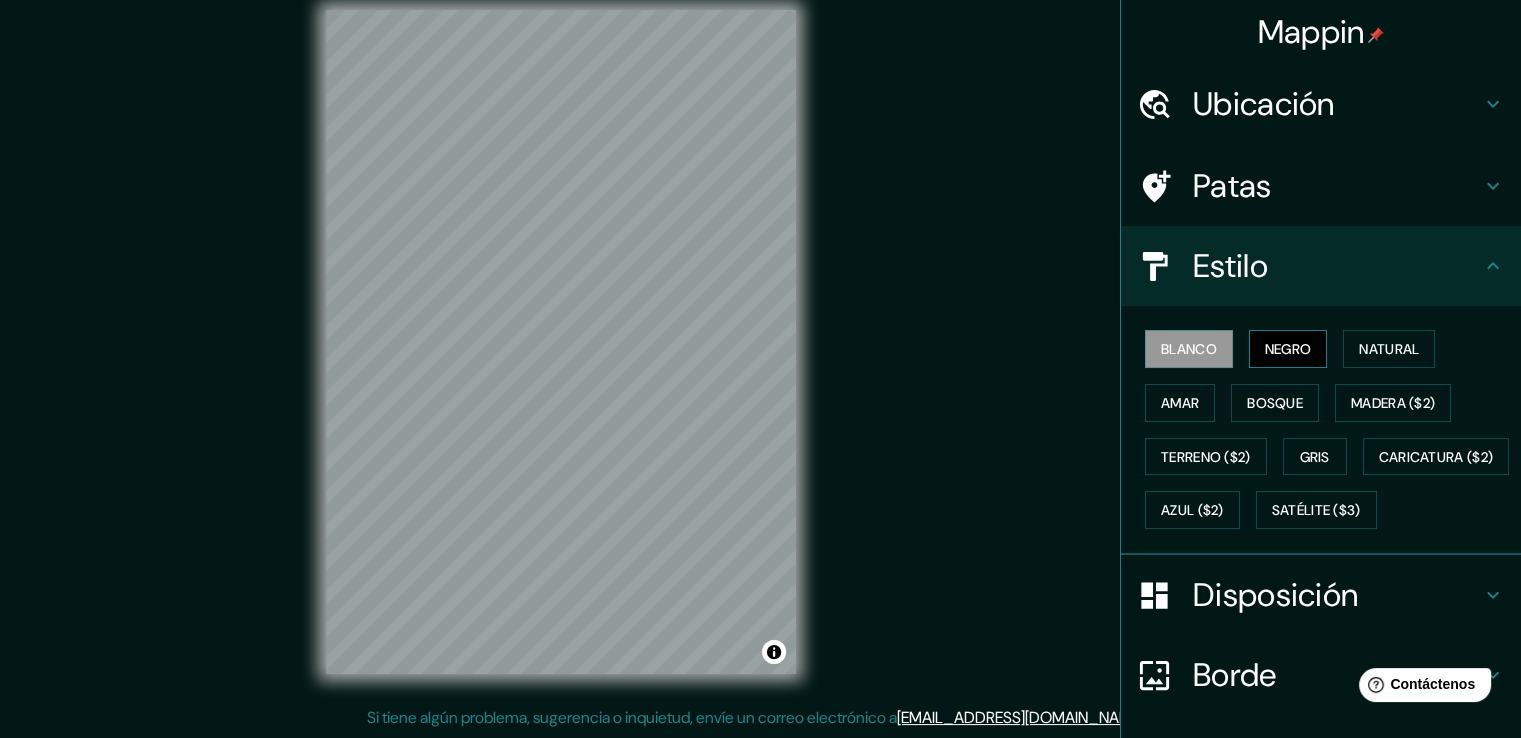 click on "Negro" at bounding box center (1288, 349) 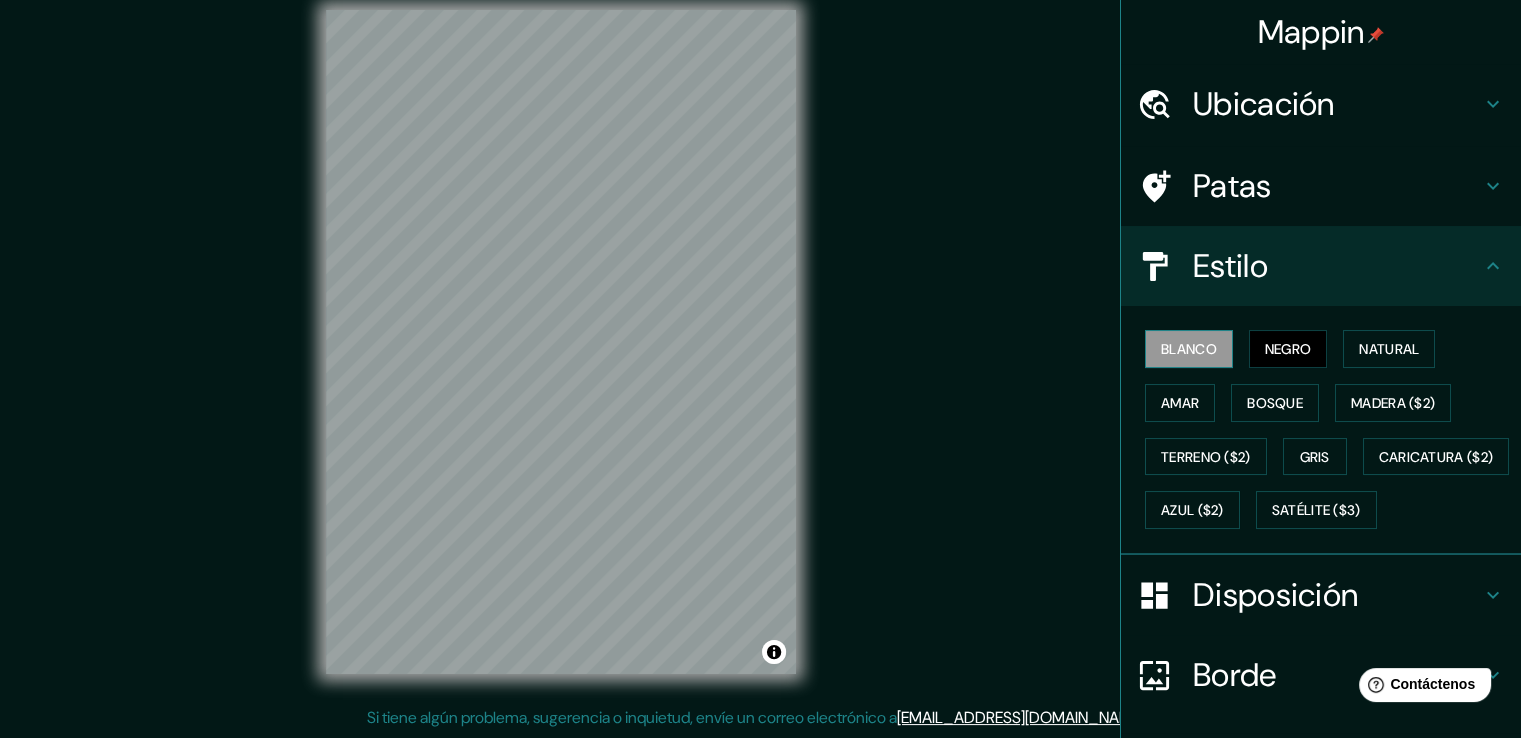 click on "Blanco" at bounding box center [1189, 349] 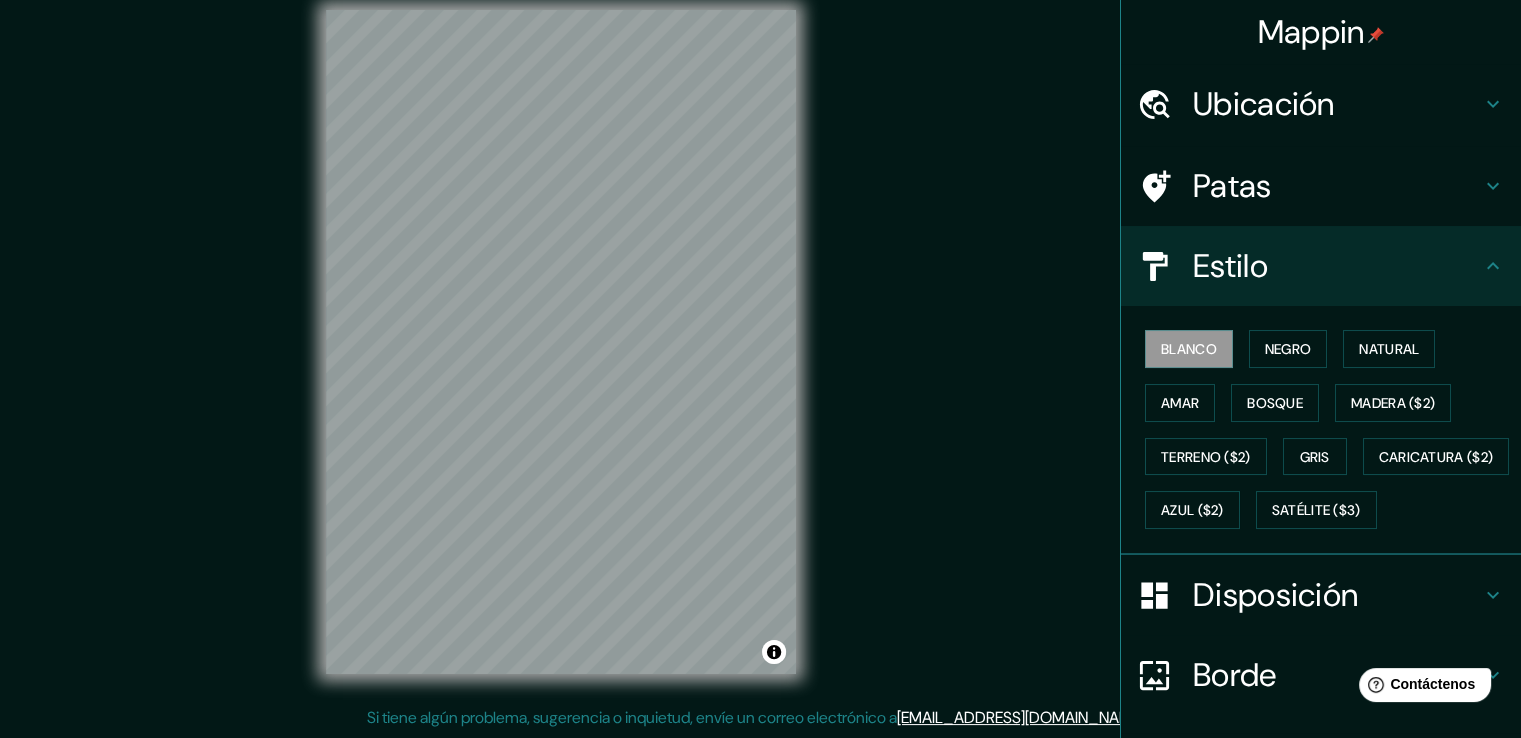 click on "Ubicación" at bounding box center (1321, 104) 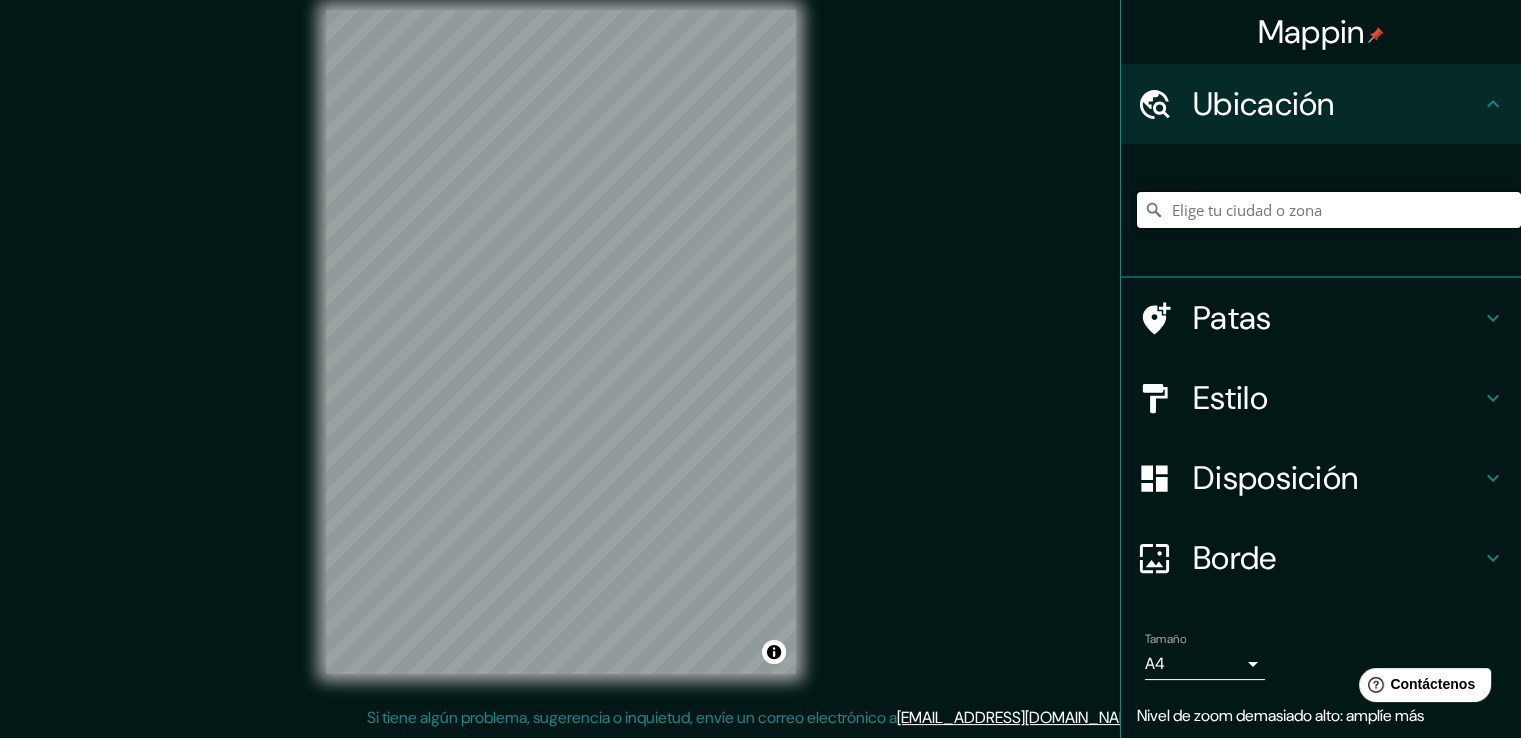 click at bounding box center (1329, 210) 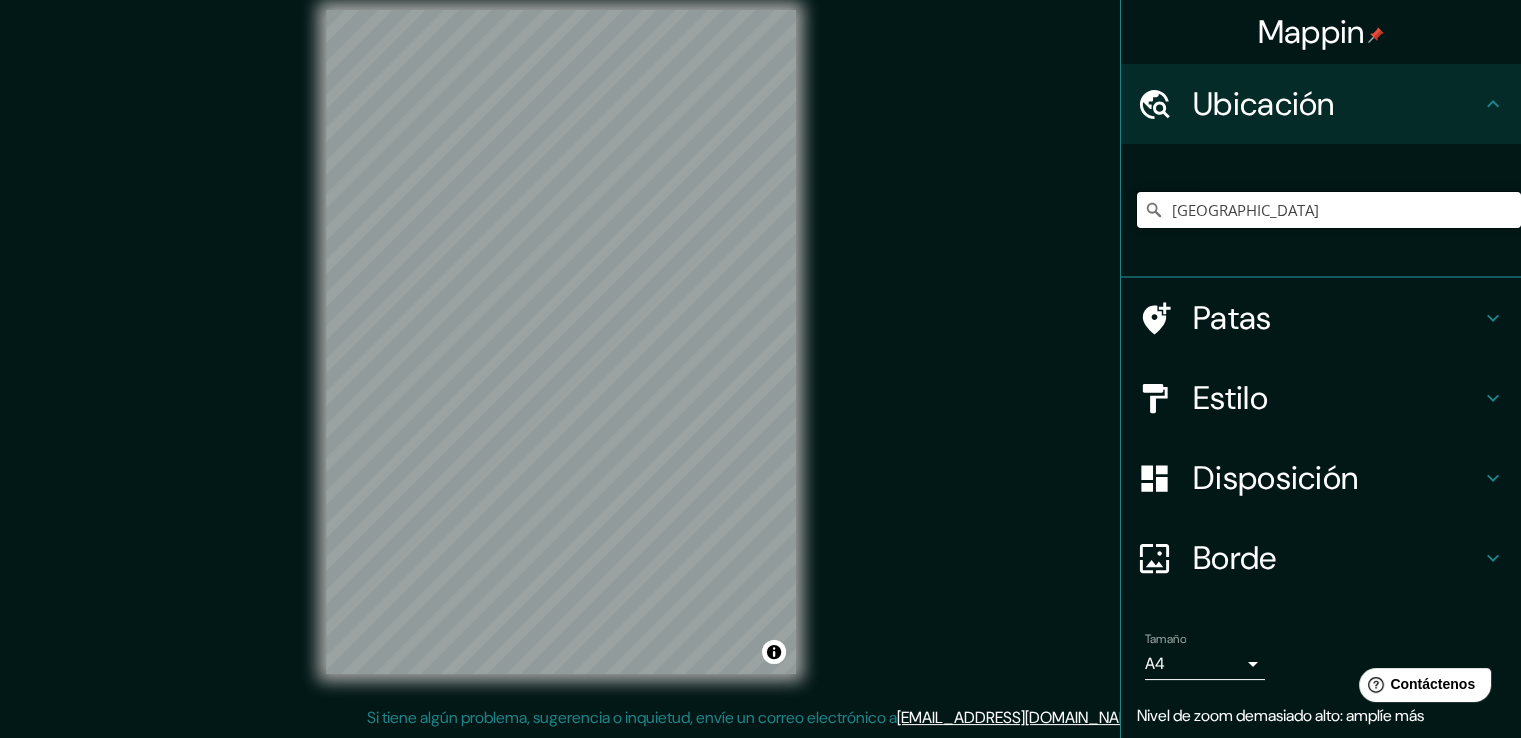 click on "Argentina" at bounding box center [1329, 210] 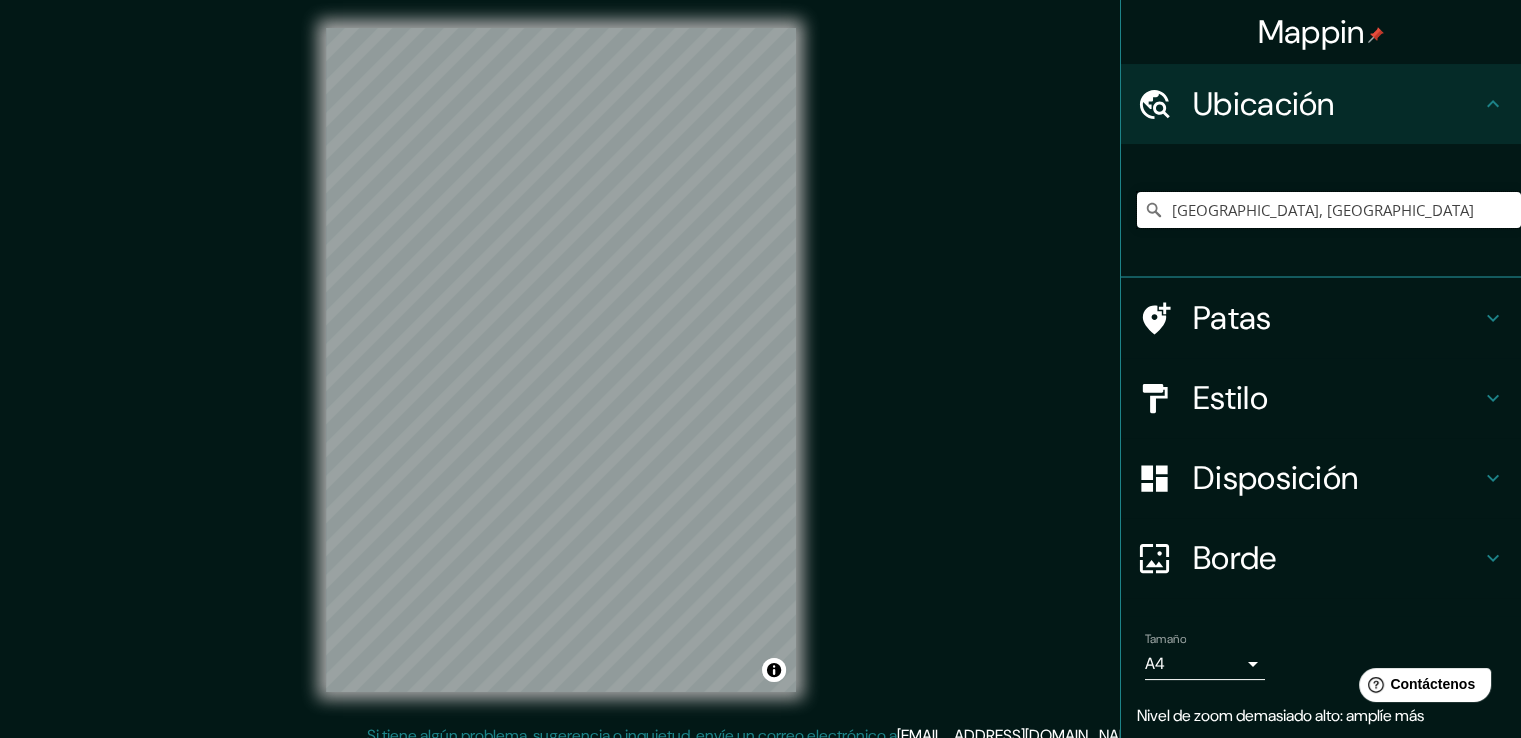 scroll, scrollTop: 0, scrollLeft: 0, axis: both 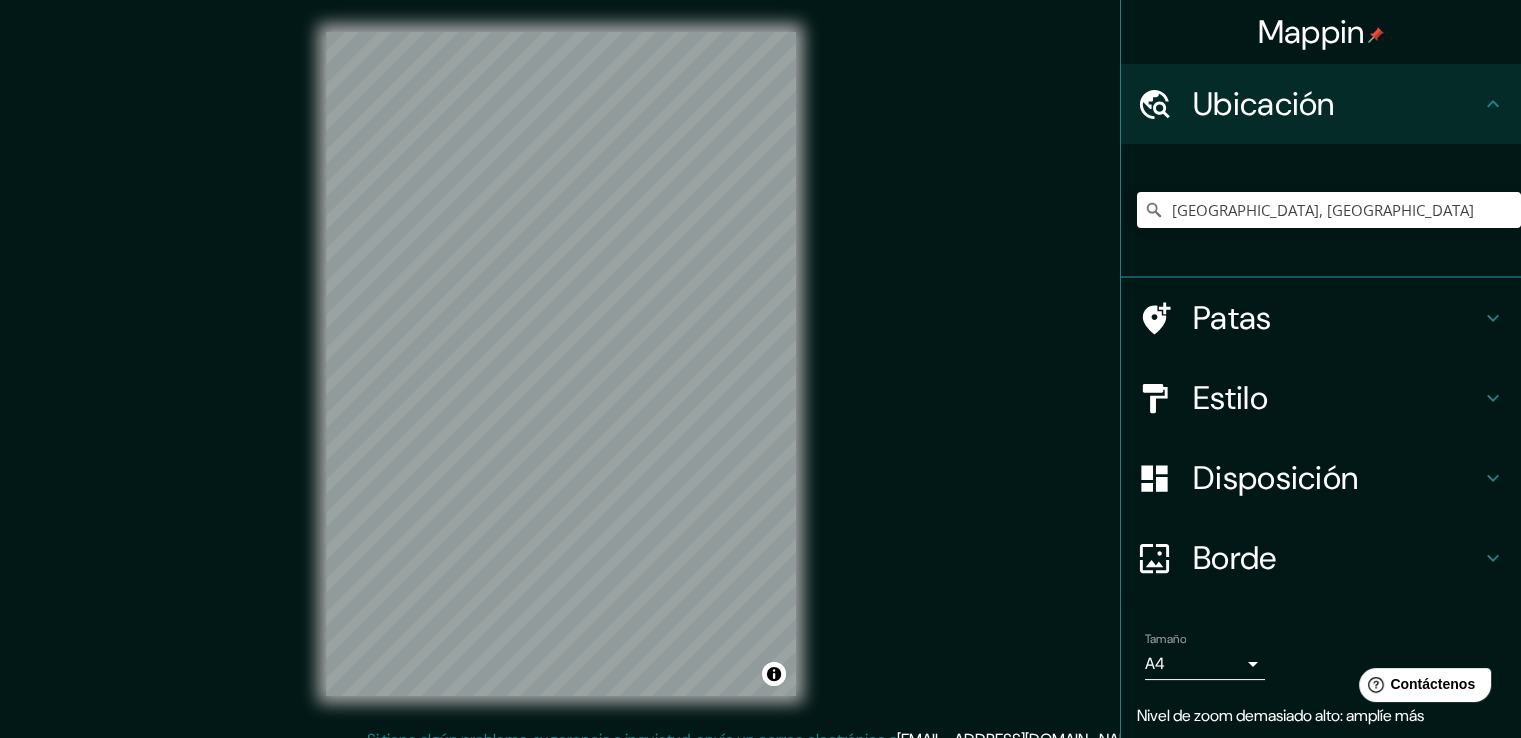 click on "Estilo" at bounding box center [1337, 398] 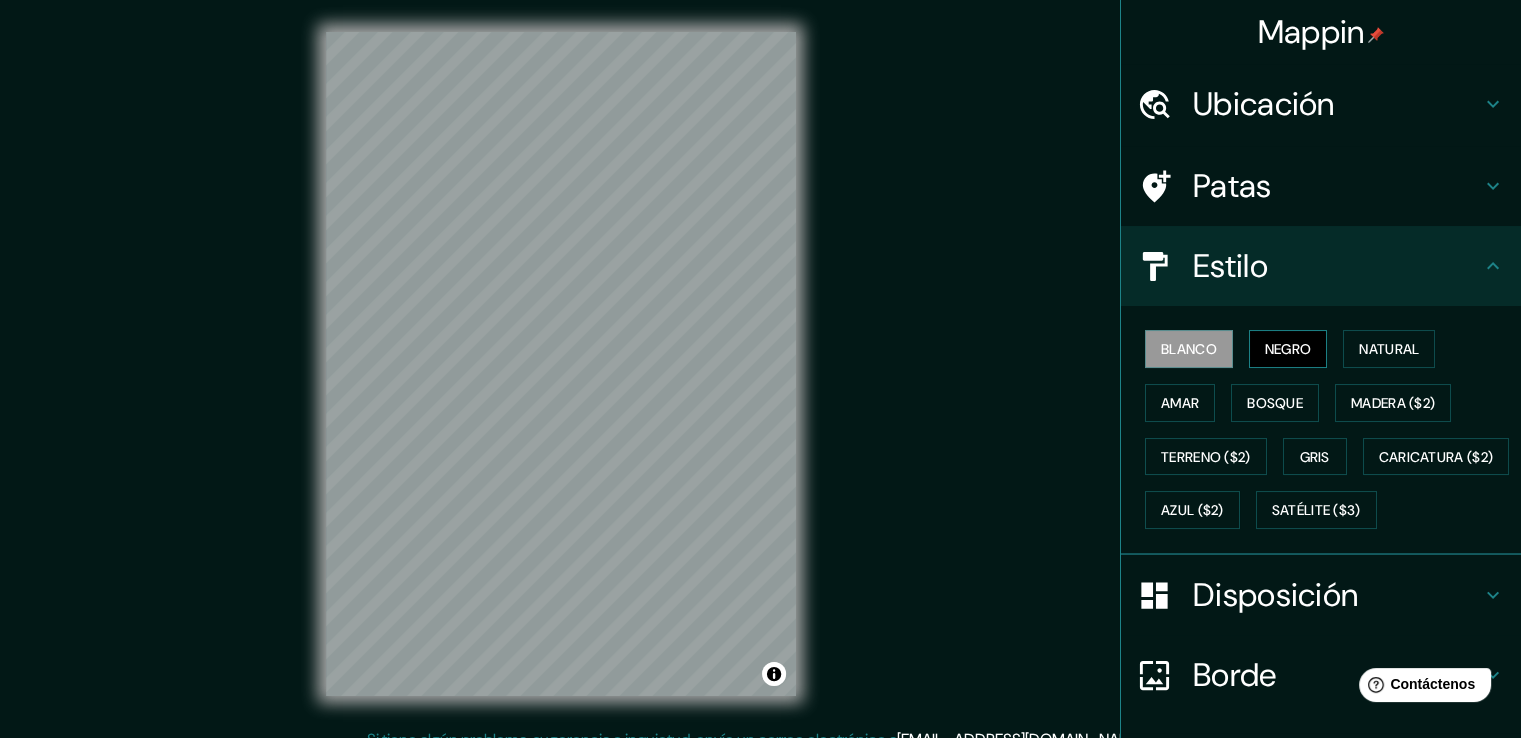 click on "Negro" at bounding box center [1288, 349] 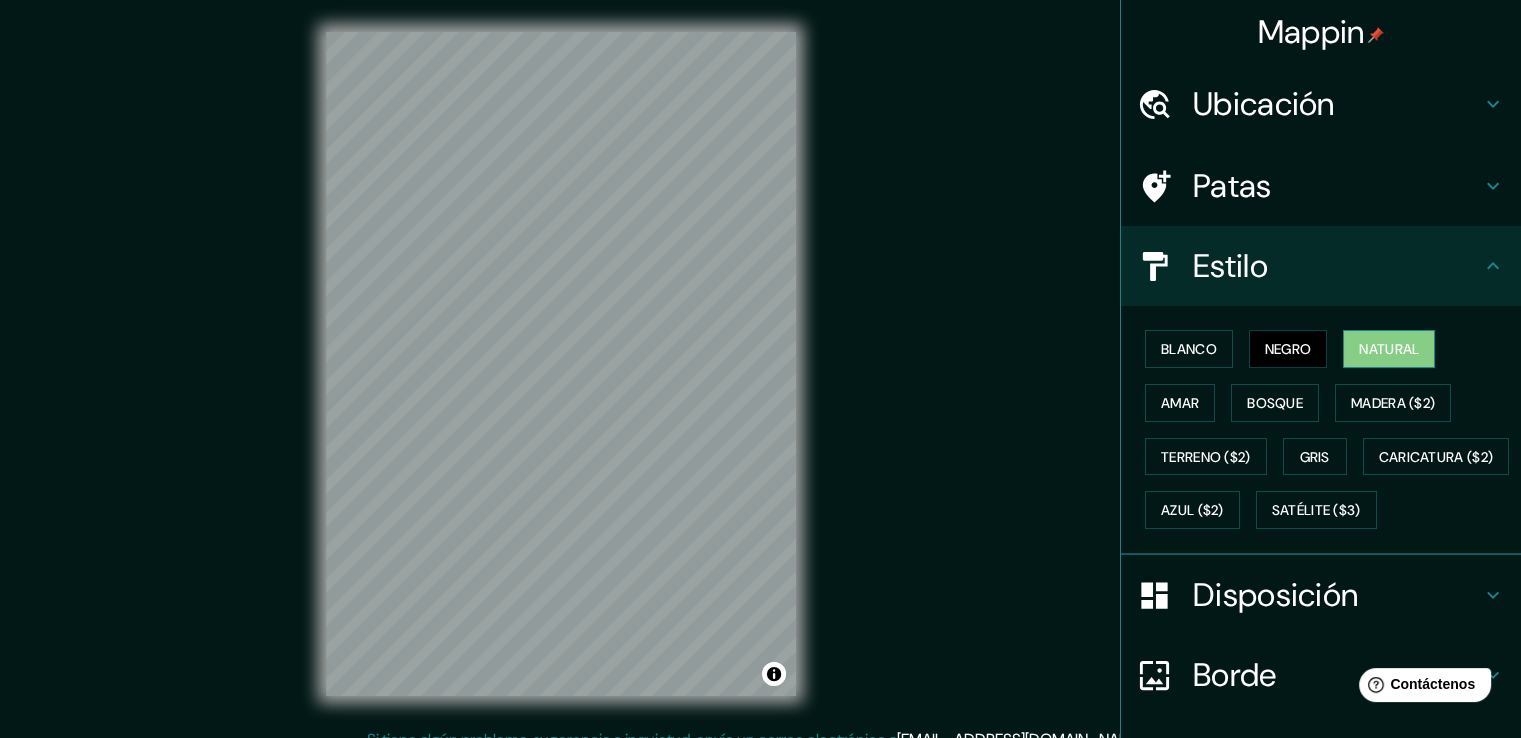 click on "Natural" at bounding box center (1389, 349) 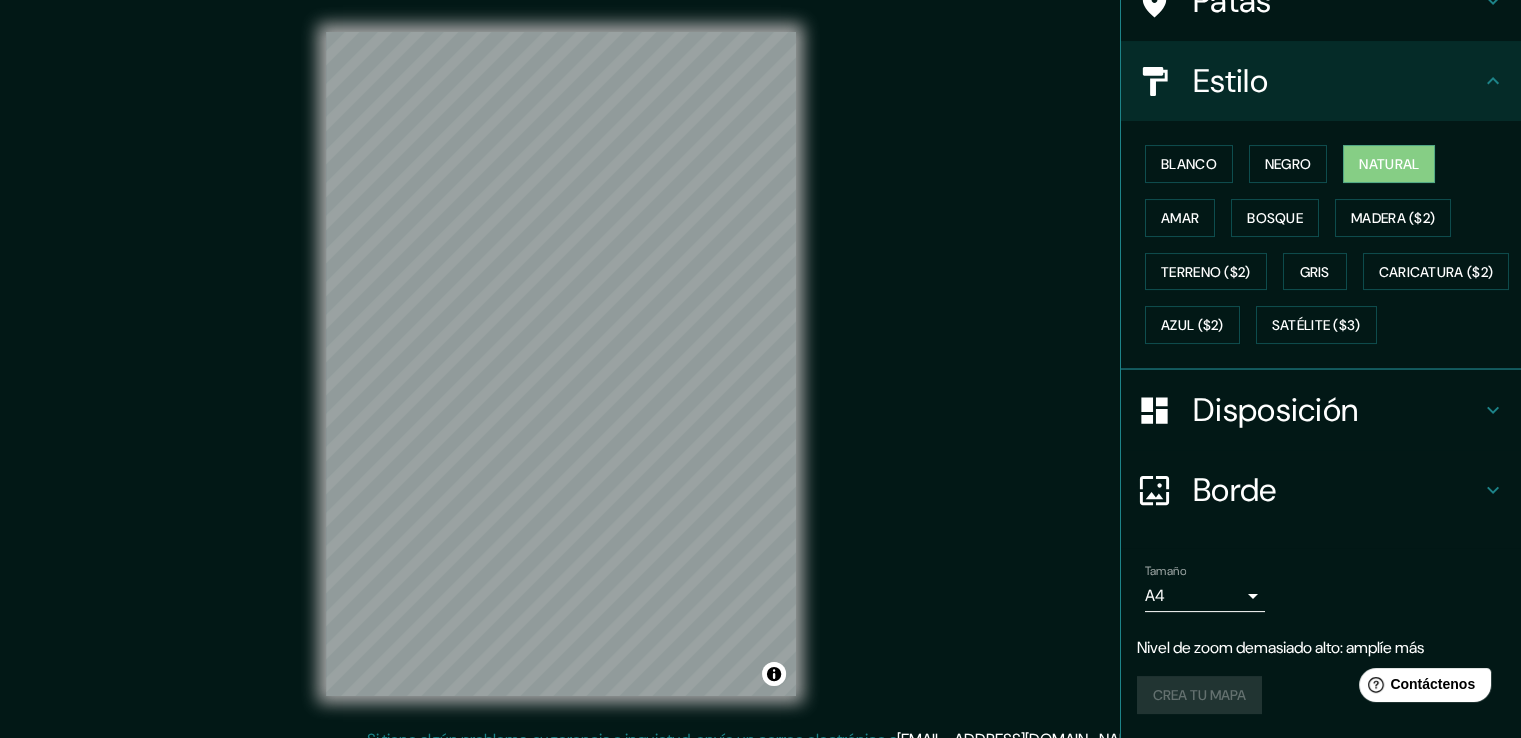 scroll, scrollTop: 234, scrollLeft: 0, axis: vertical 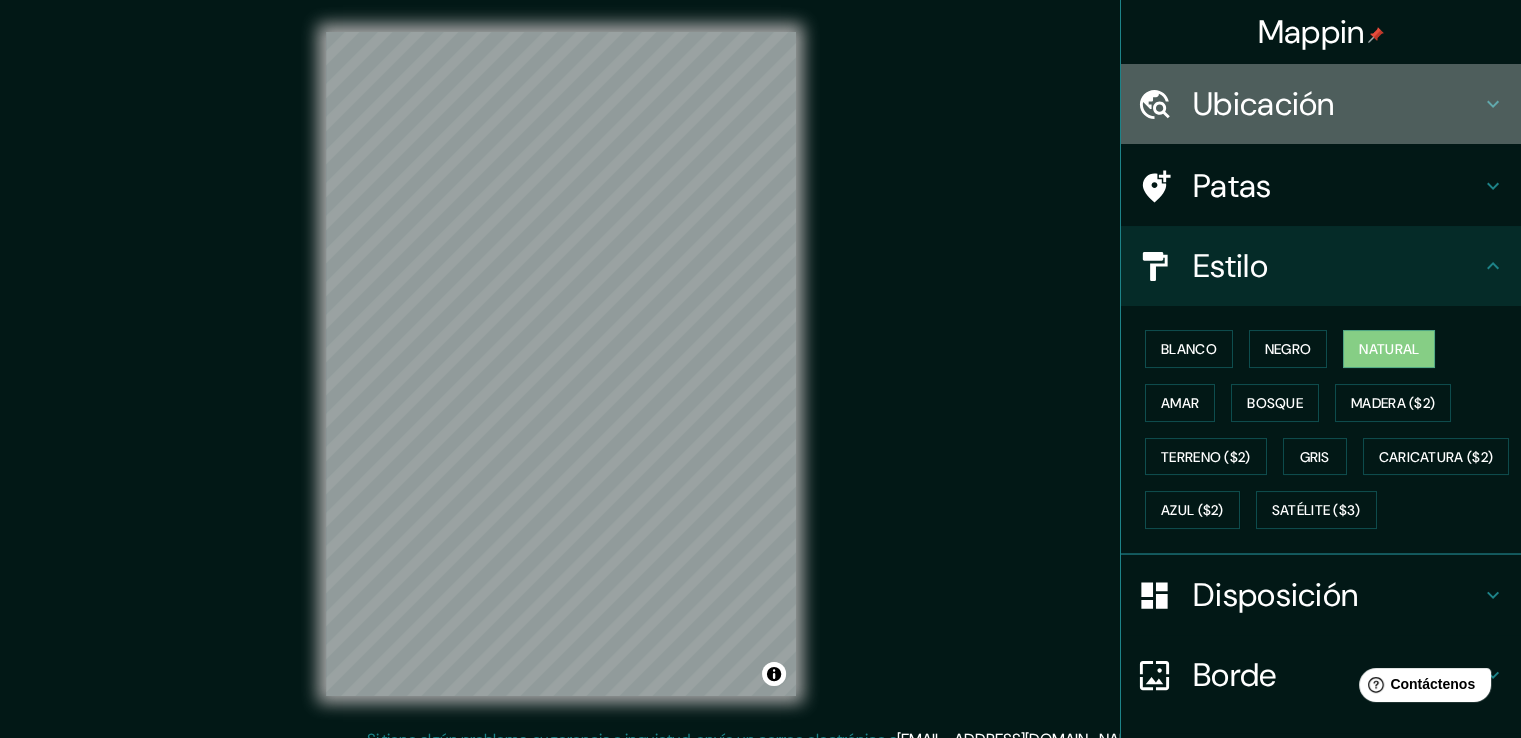 click on "Ubicación" at bounding box center (1321, 104) 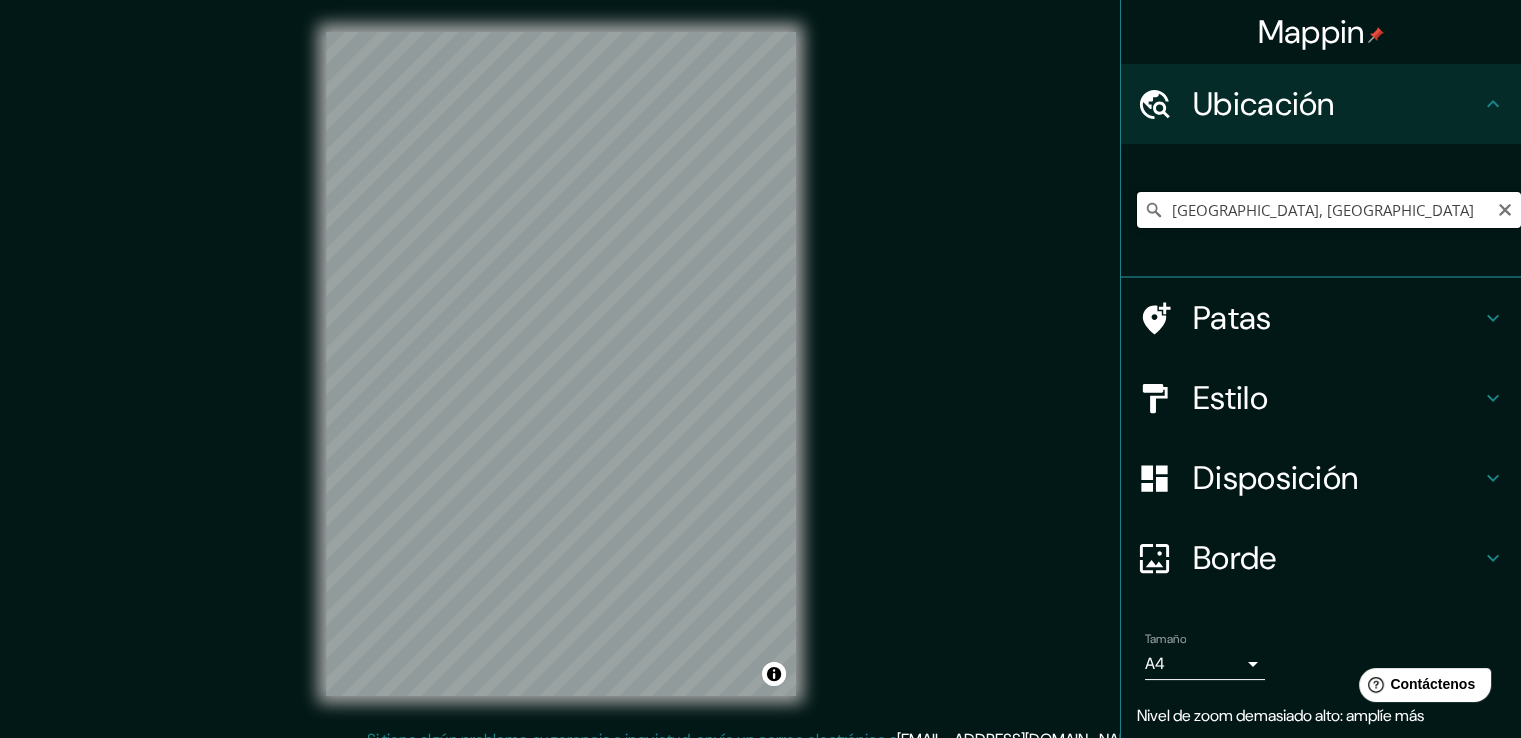 click on "Buenos Aires, Argentina" at bounding box center (1329, 210) 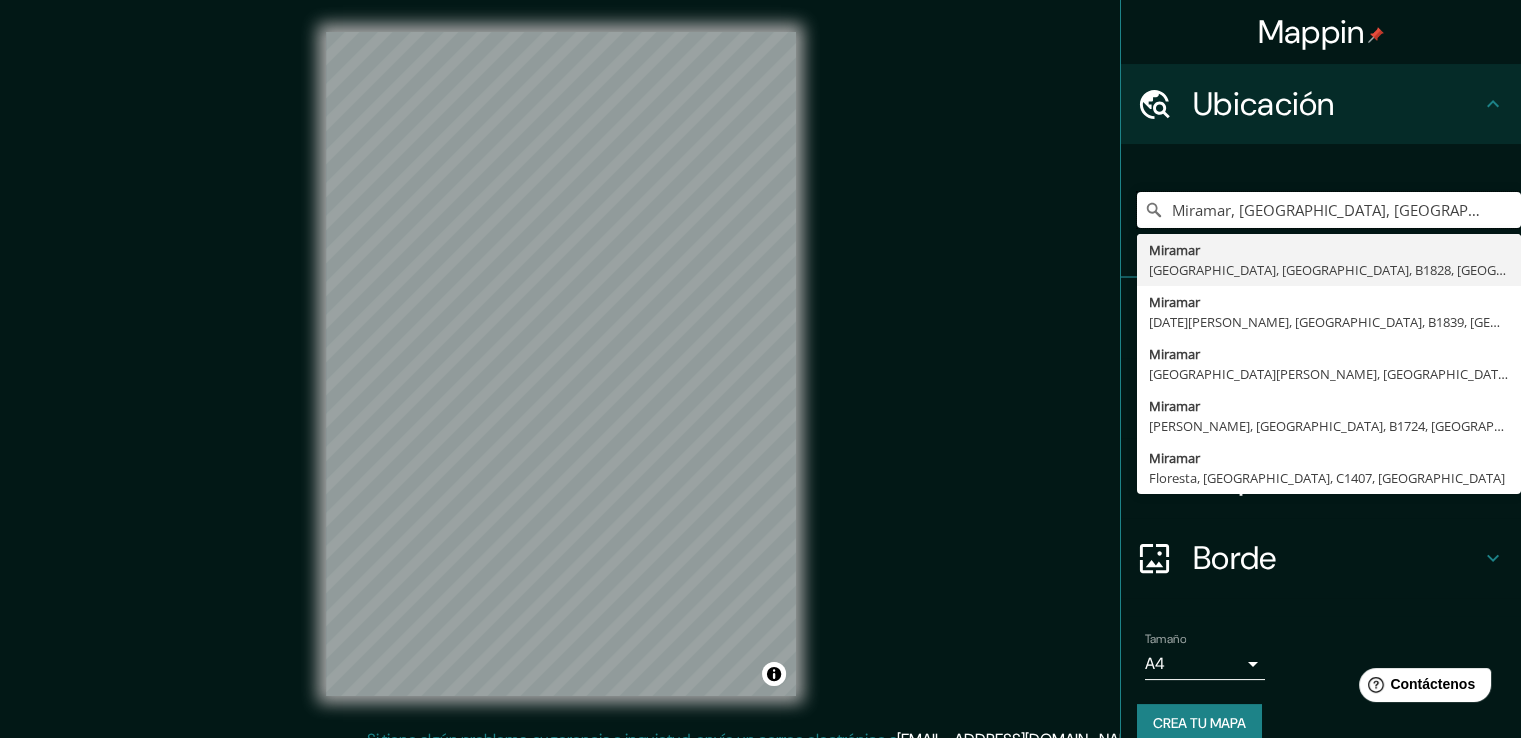 type on "Miramar, Banfield, Provincia de Buenos Aires, B1828, Argentina" 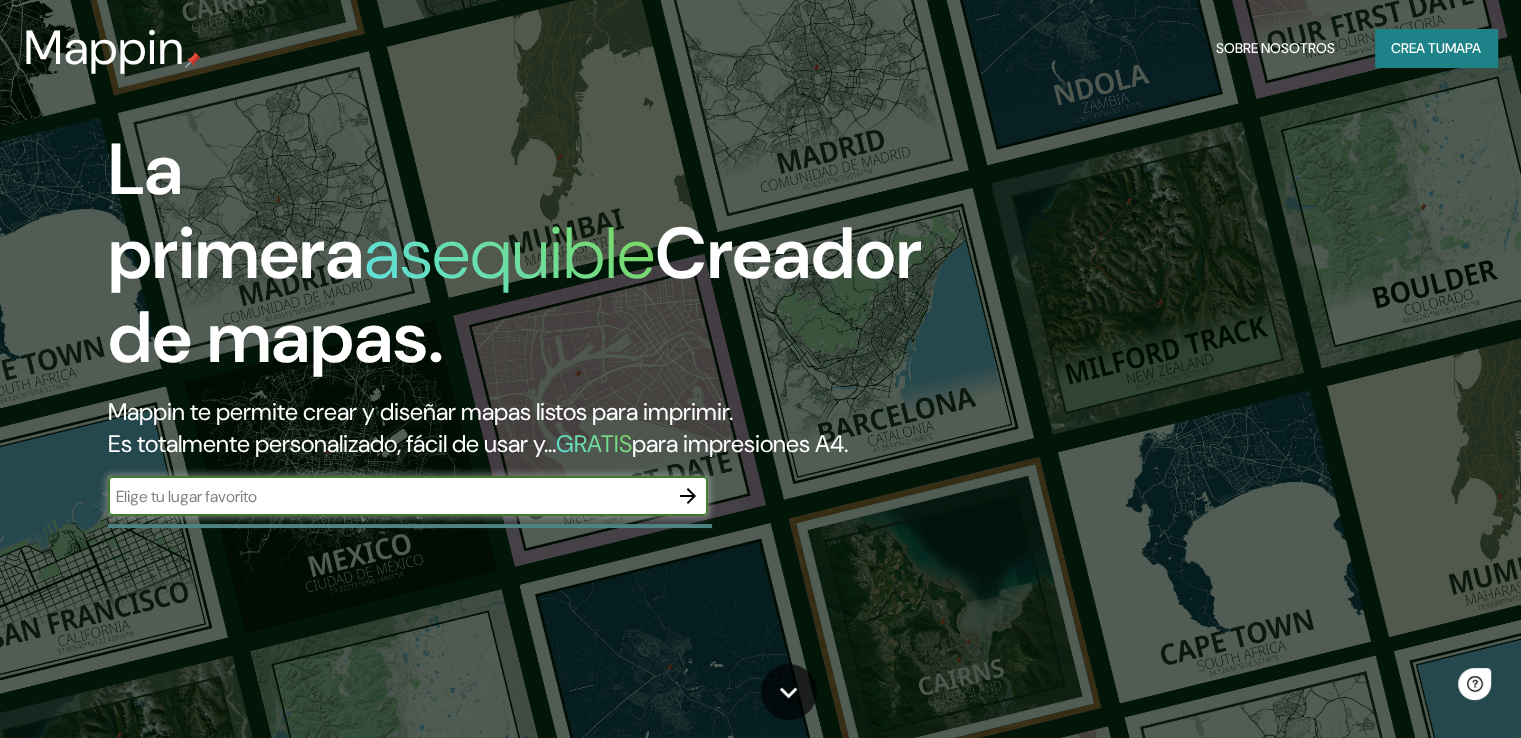 scroll, scrollTop: 0, scrollLeft: 0, axis: both 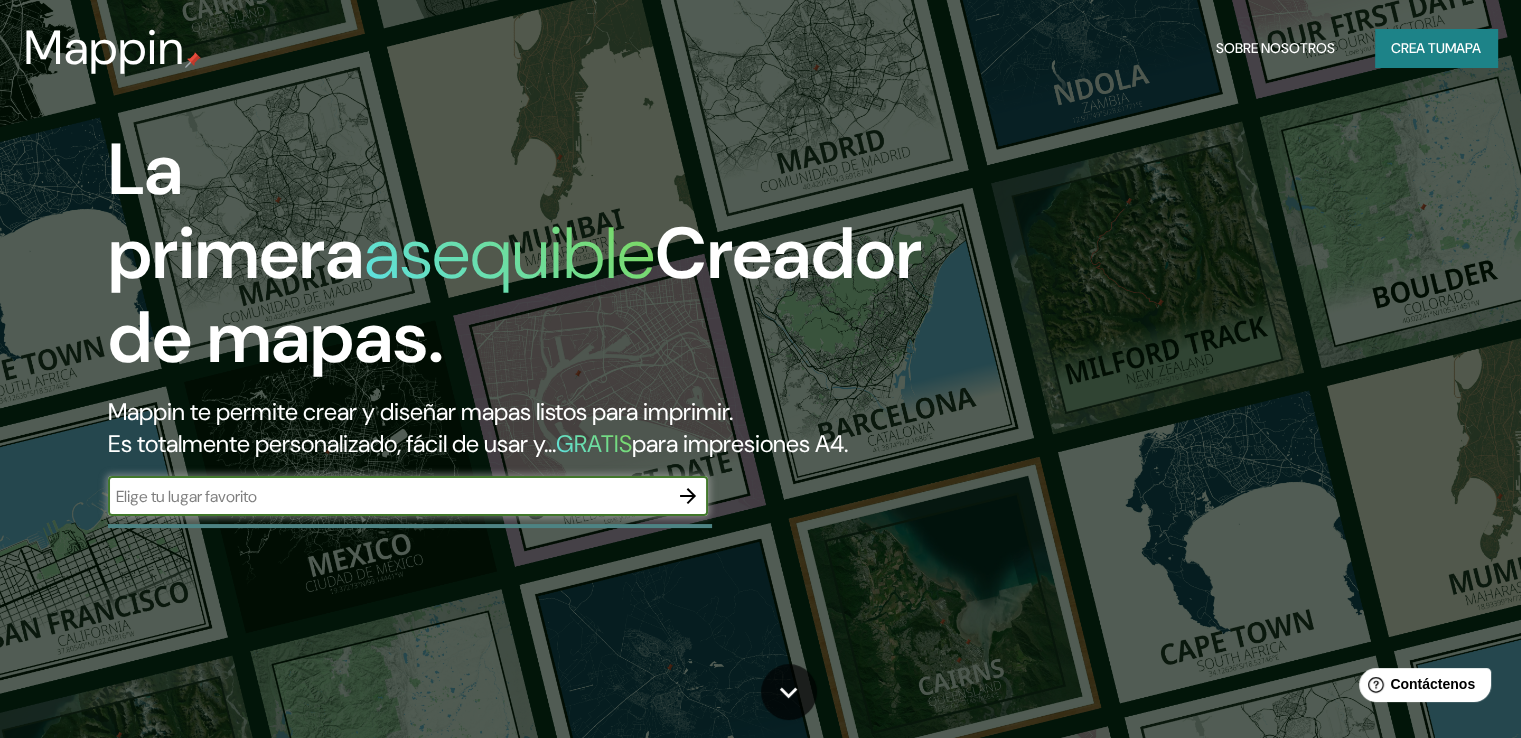 click at bounding box center (388, 496) 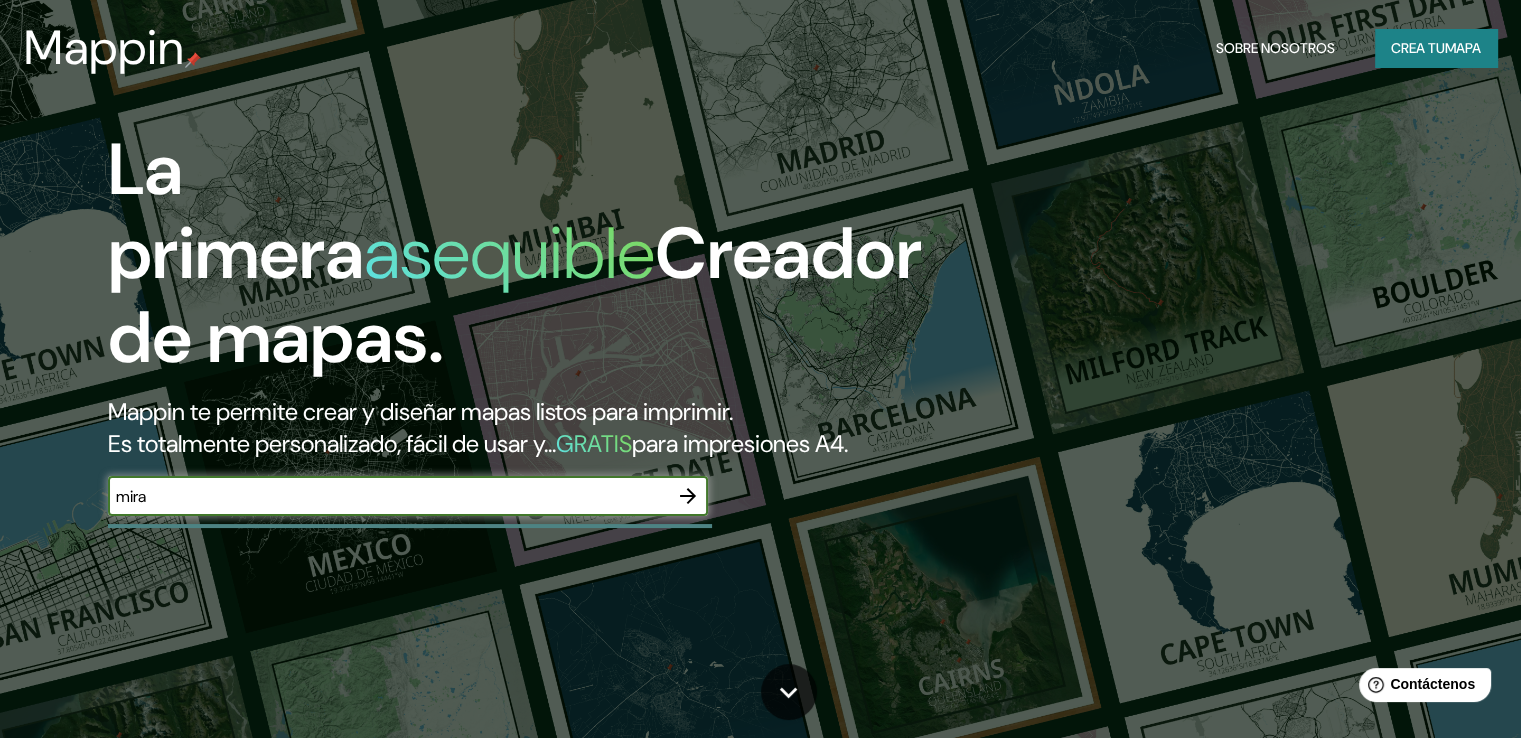type on "miramar [GEOGRAPHIC_DATA]" 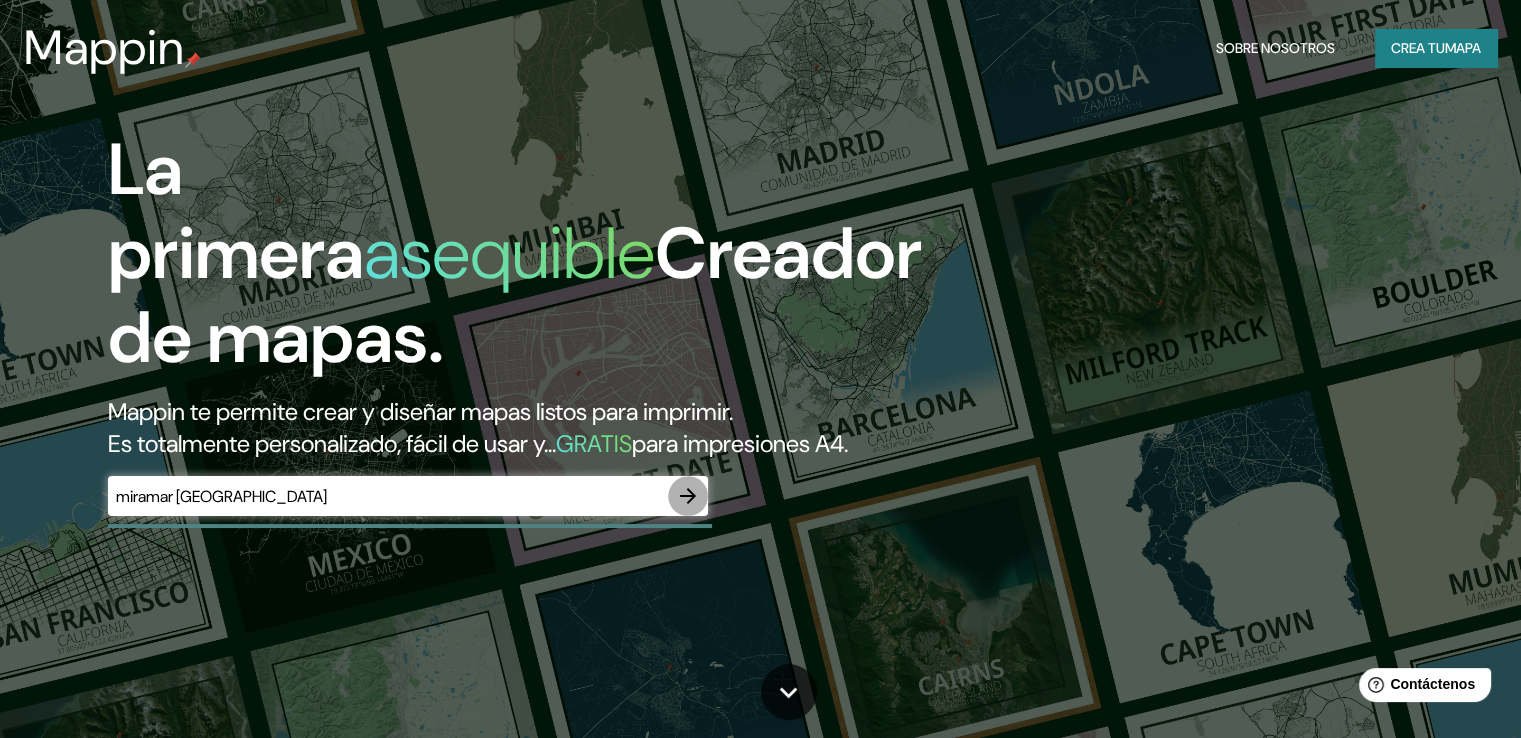 click at bounding box center [688, 496] 